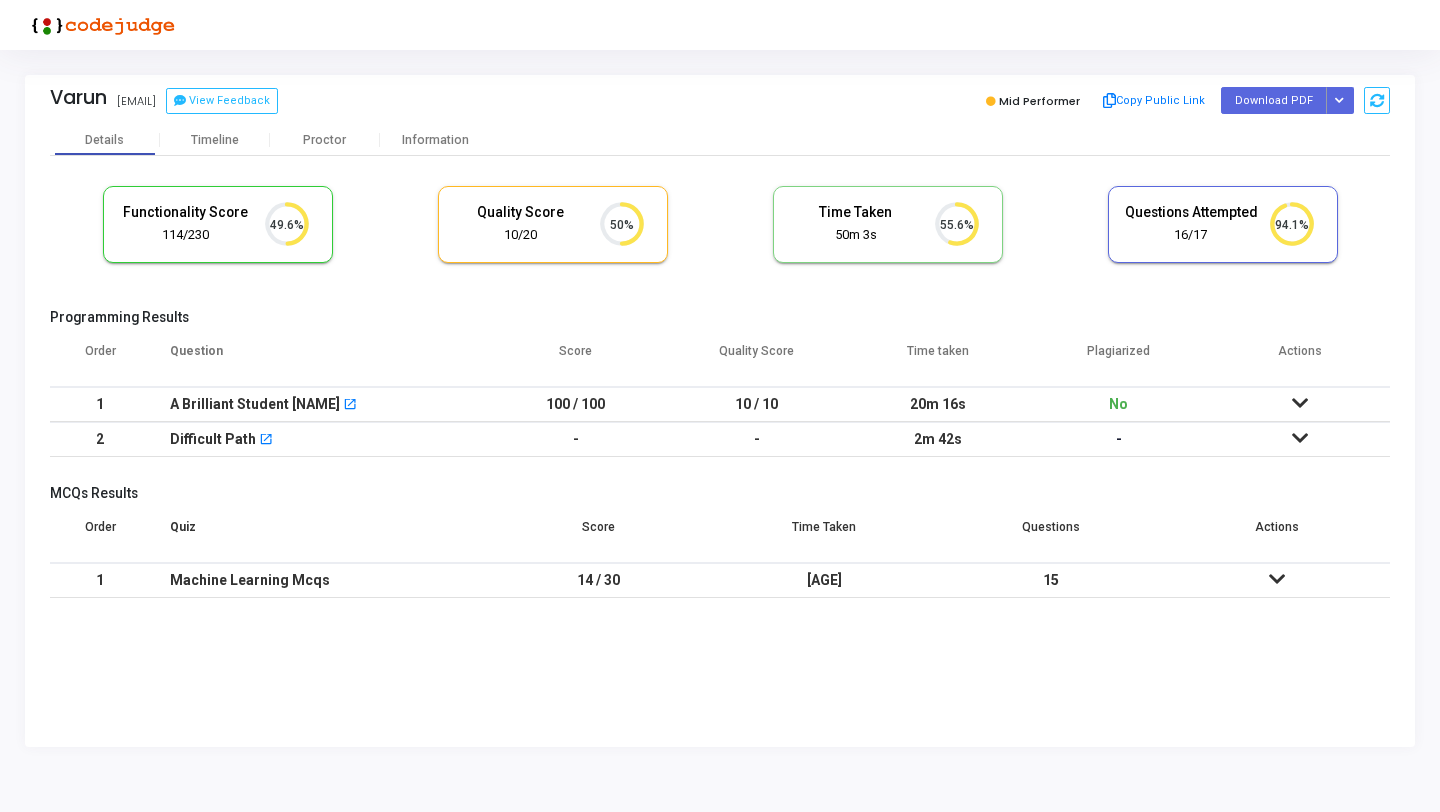 scroll, scrollTop: 0, scrollLeft: 0, axis: both 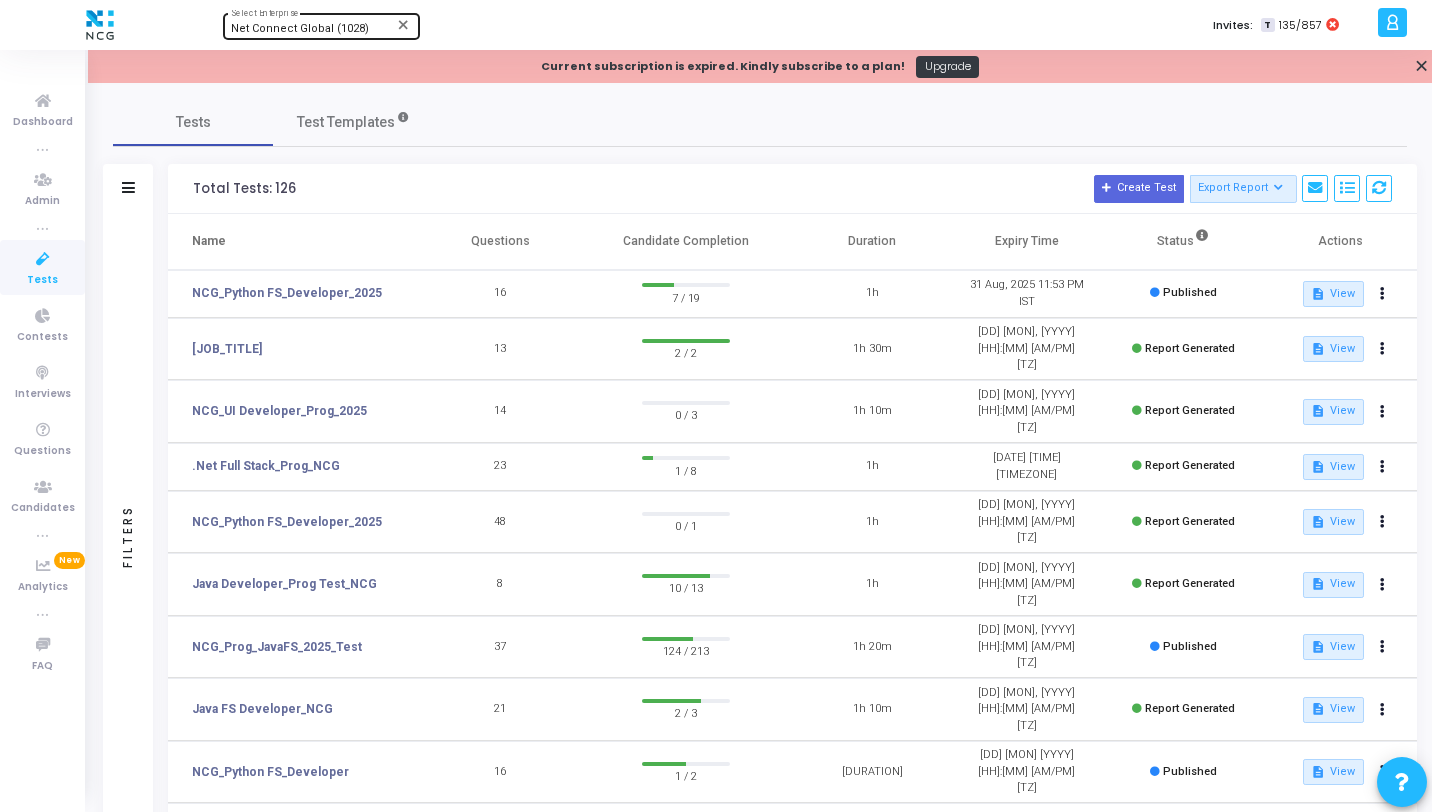 click on "Net Connect Global (1028)" at bounding box center [300, 28] 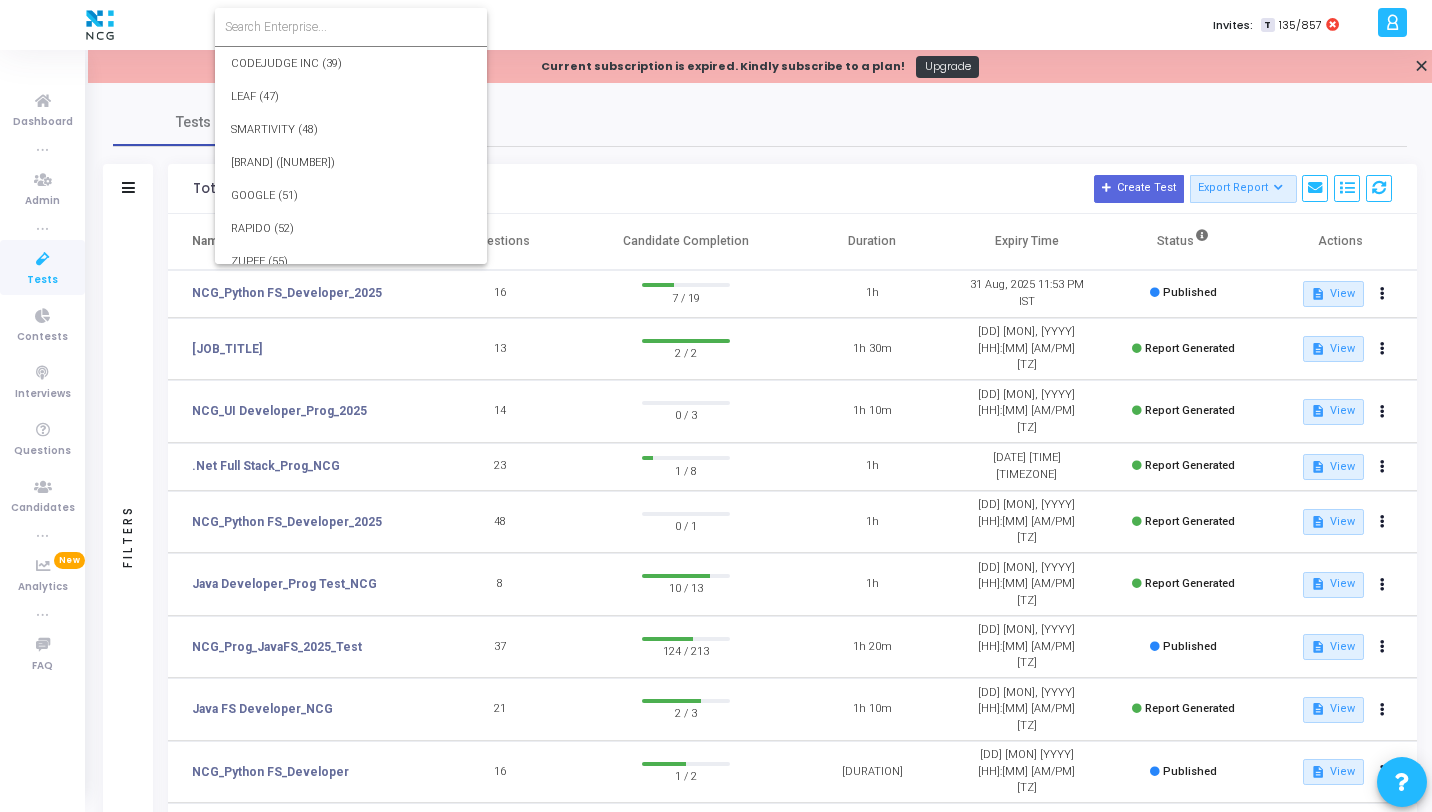 scroll, scrollTop: 29827, scrollLeft: 0, axis: vertical 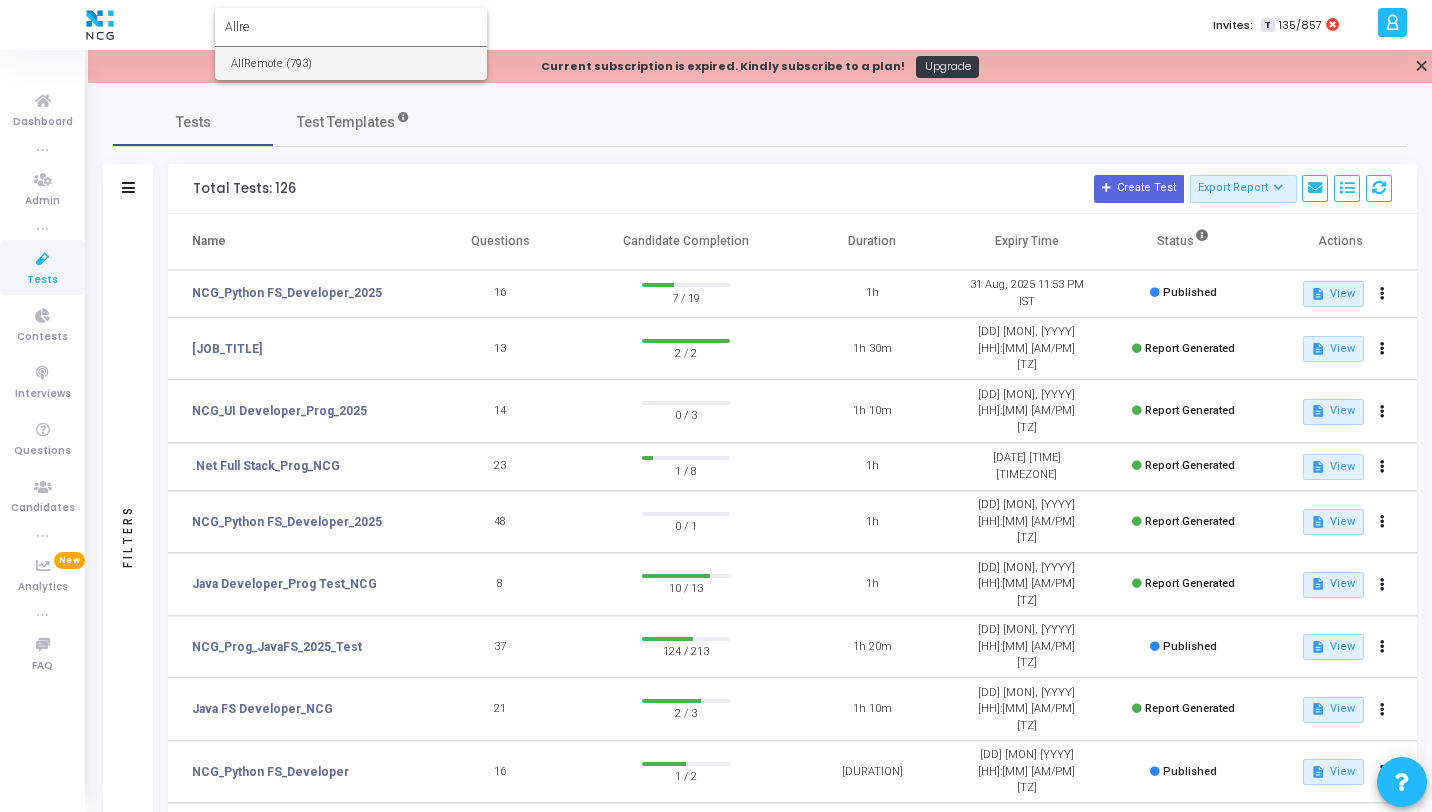 type on "Allre" 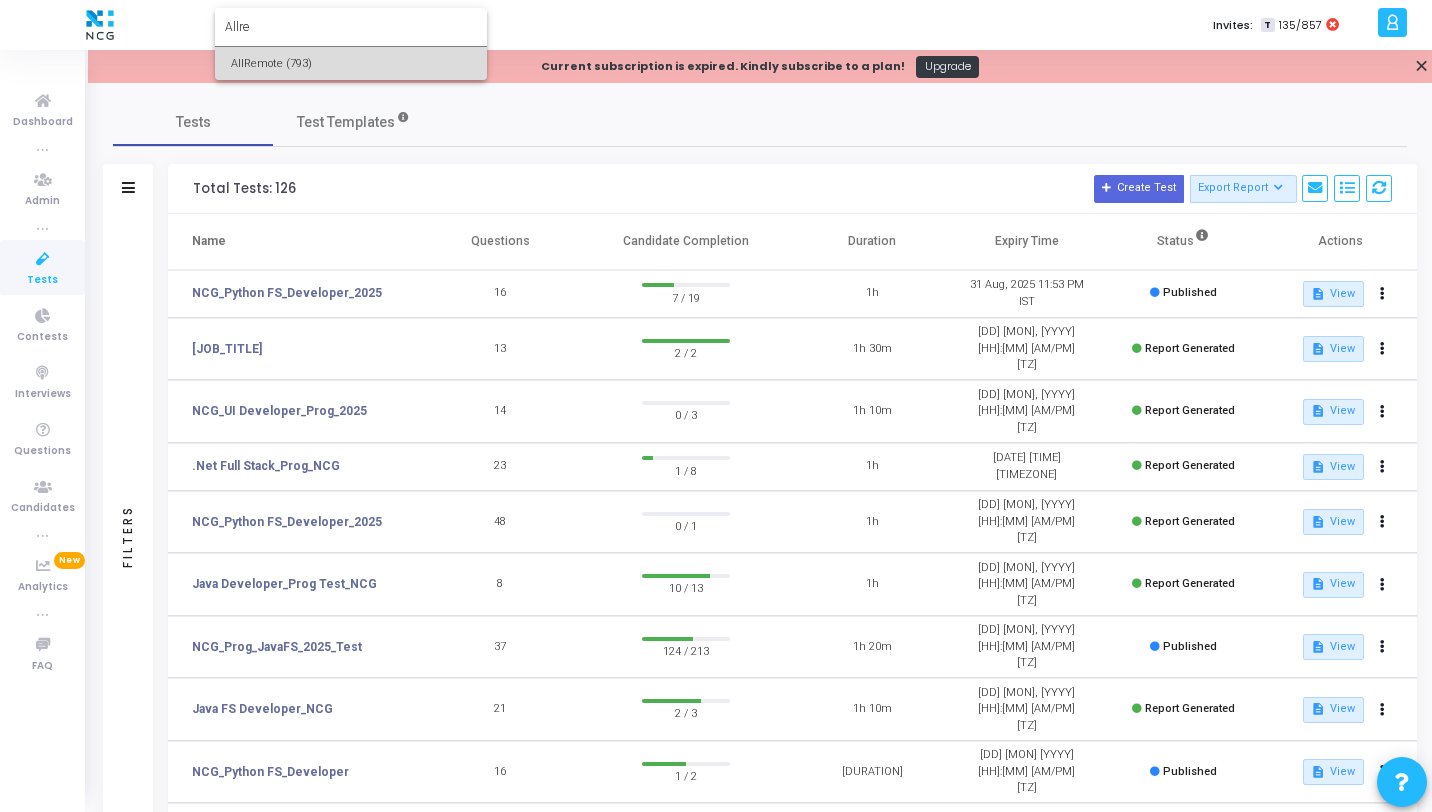 click on "AllRemote (793)" at bounding box center (351, 63) 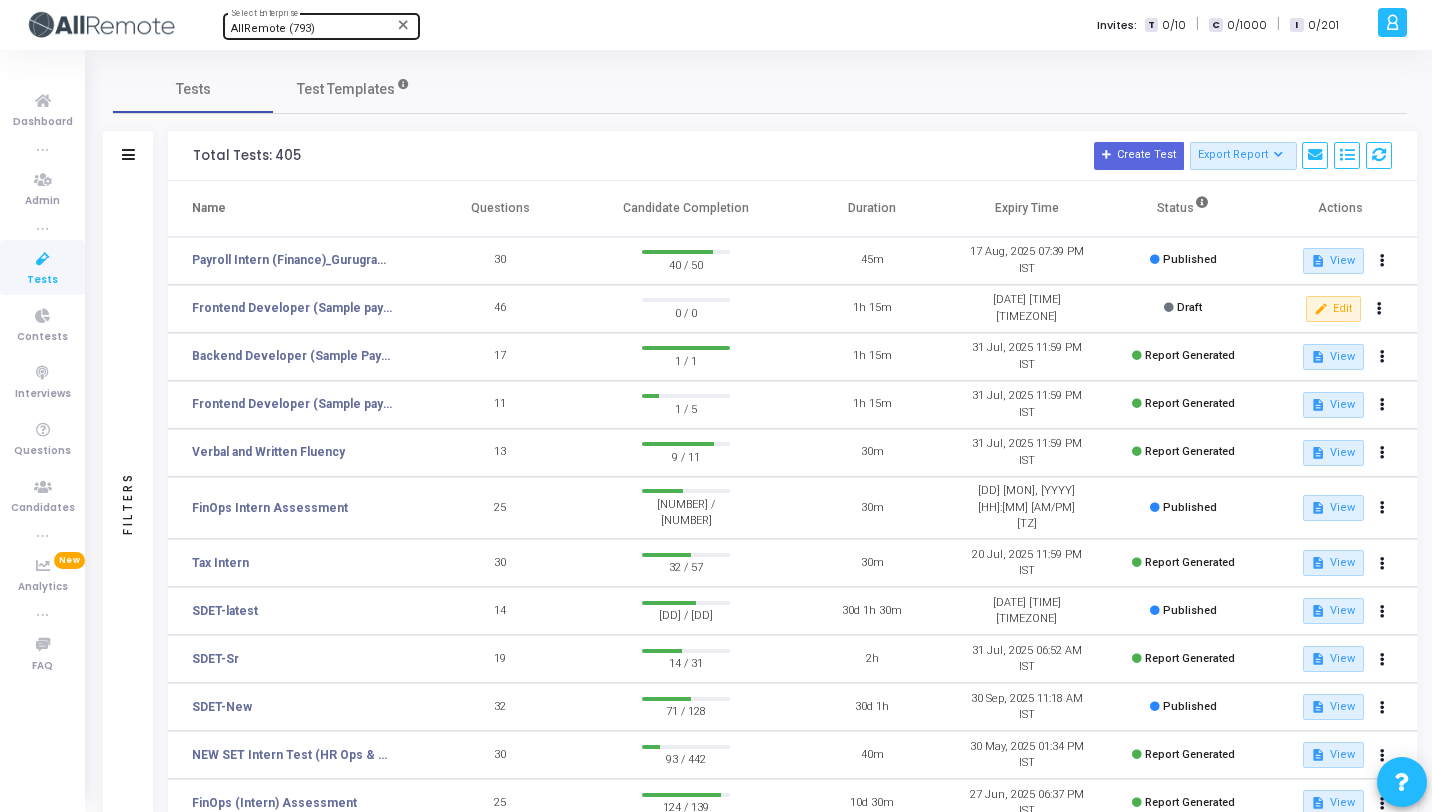 click on "AllRemote (793) Select Enterprise" at bounding box center [321, 25] 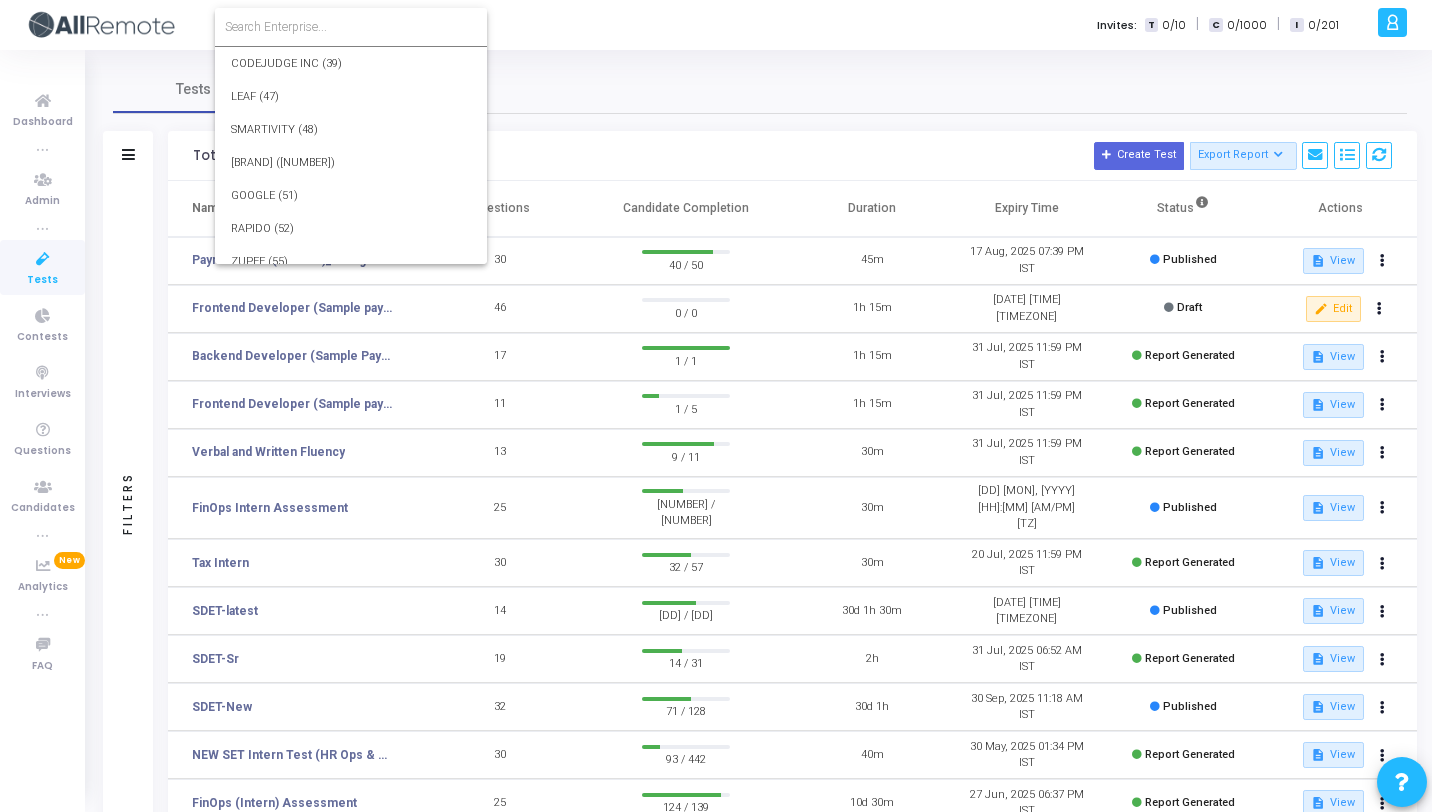scroll, scrollTop: 23821, scrollLeft: 0, axis: vertical 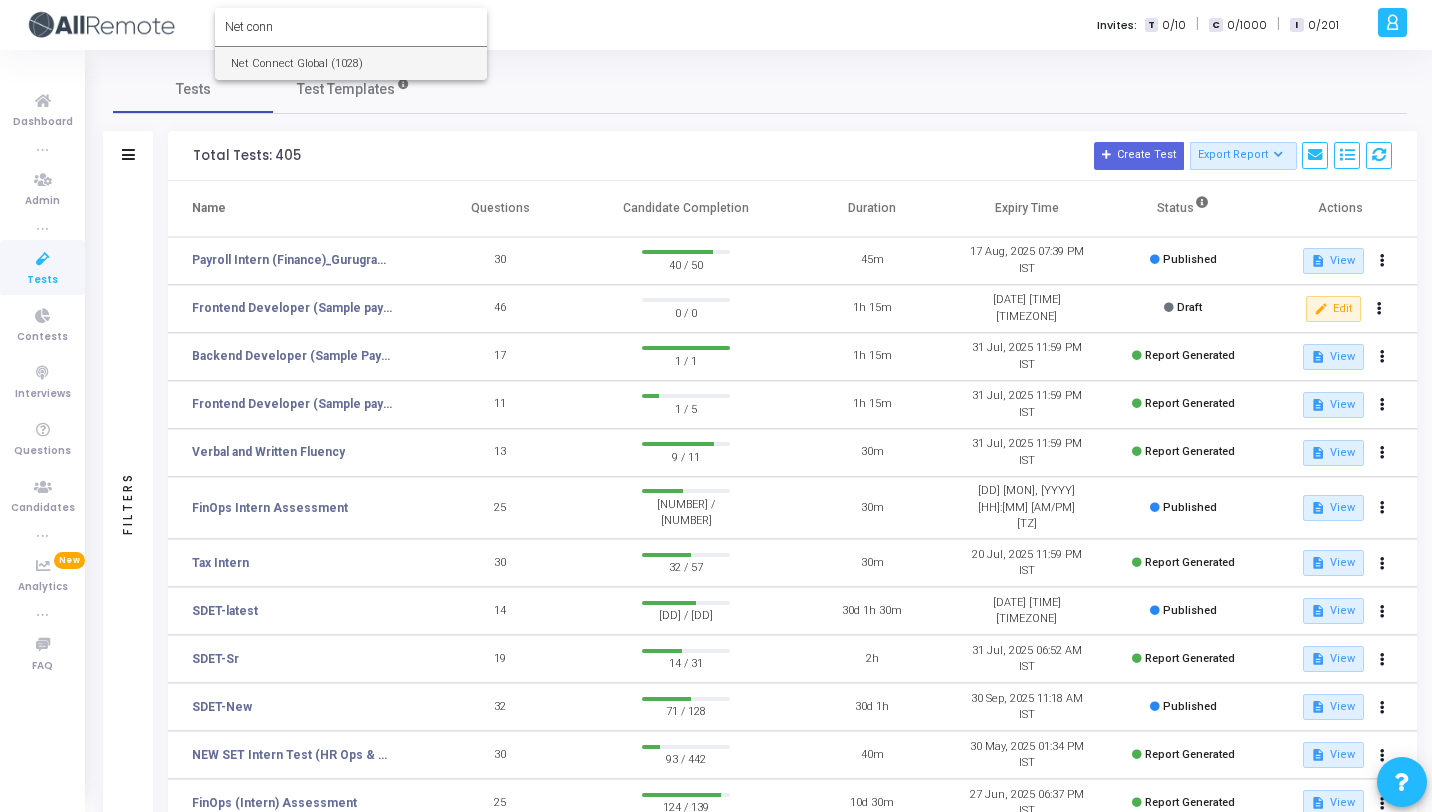 type on "Net conn" 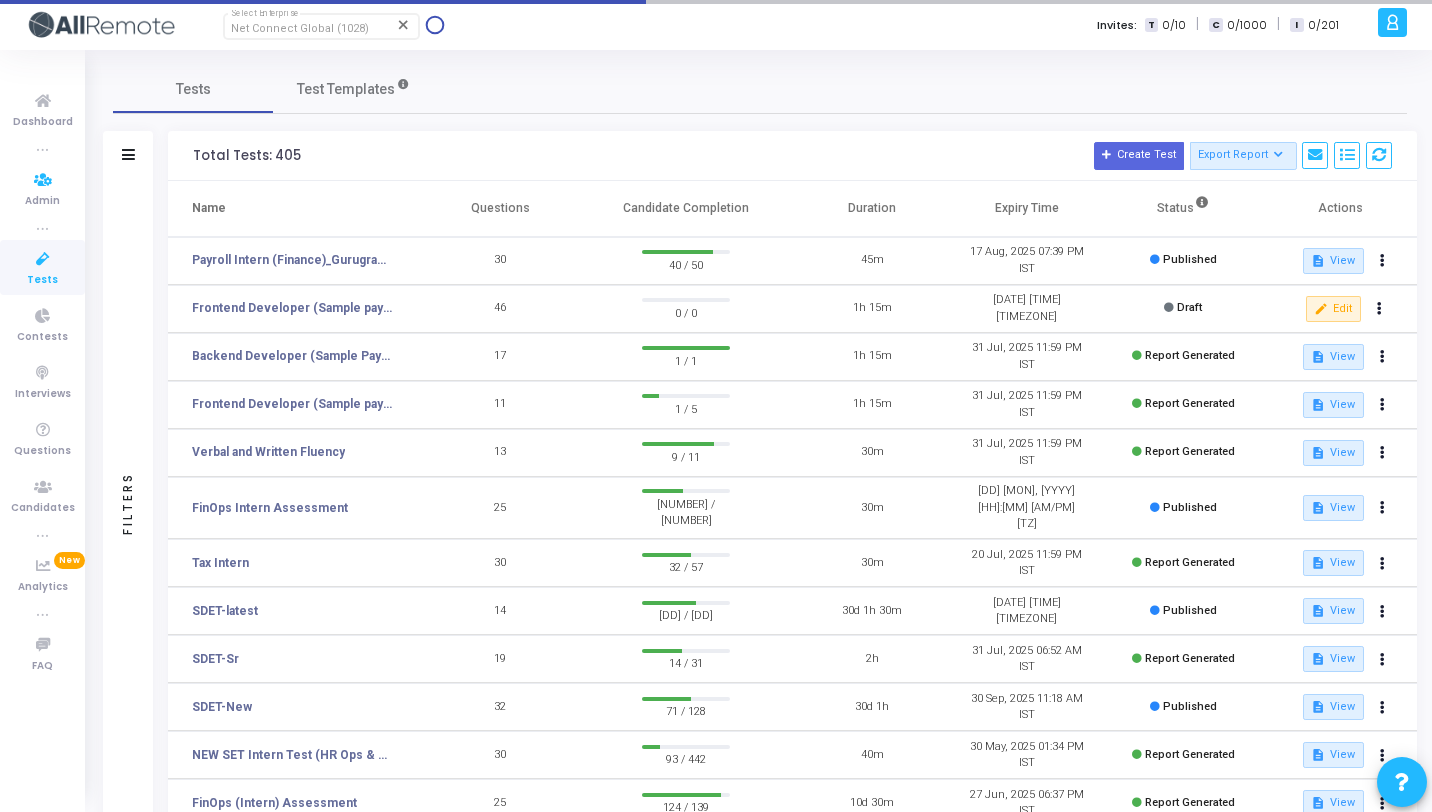 click at bounding box center [43, 259] 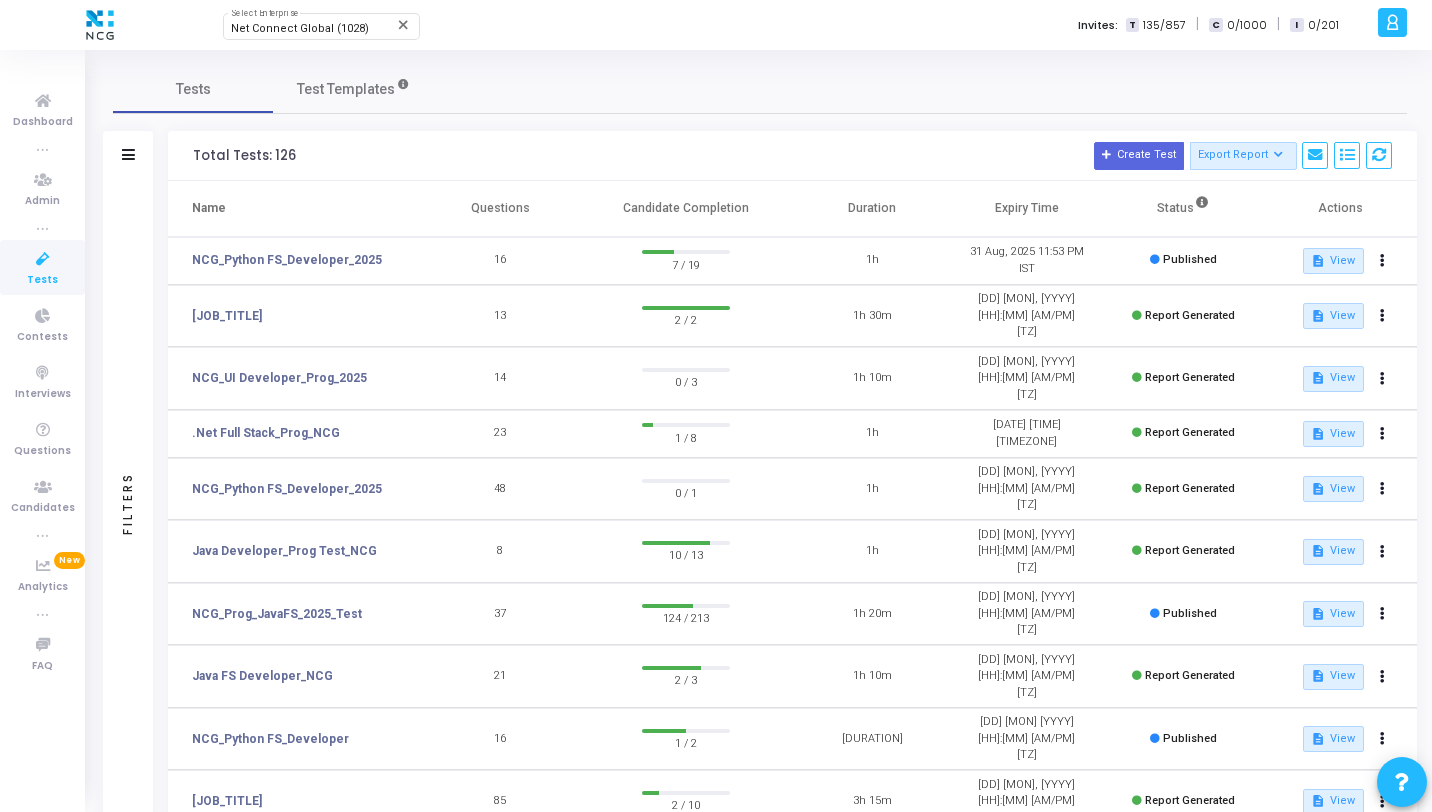click 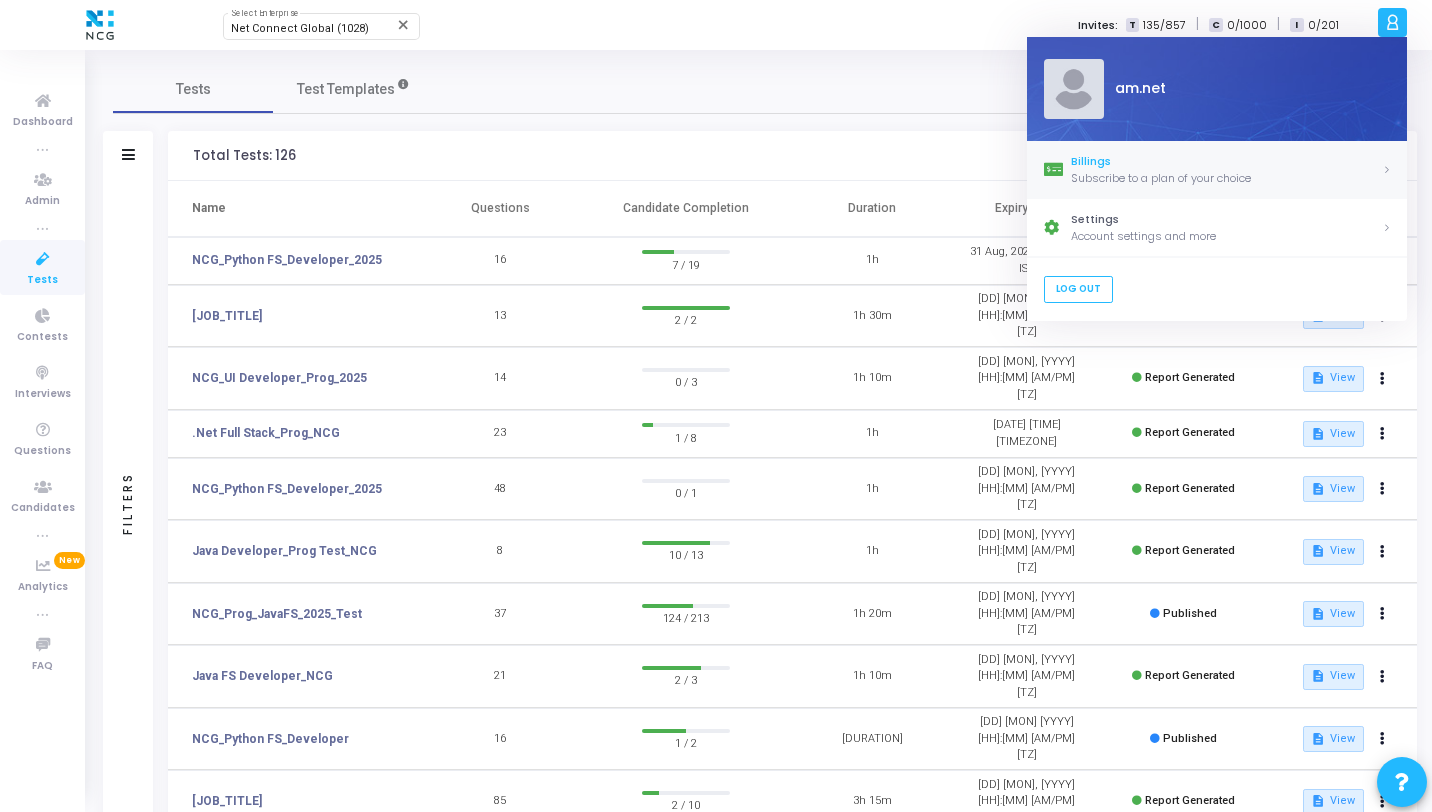 click on "Subscribe to a plan of your choice" 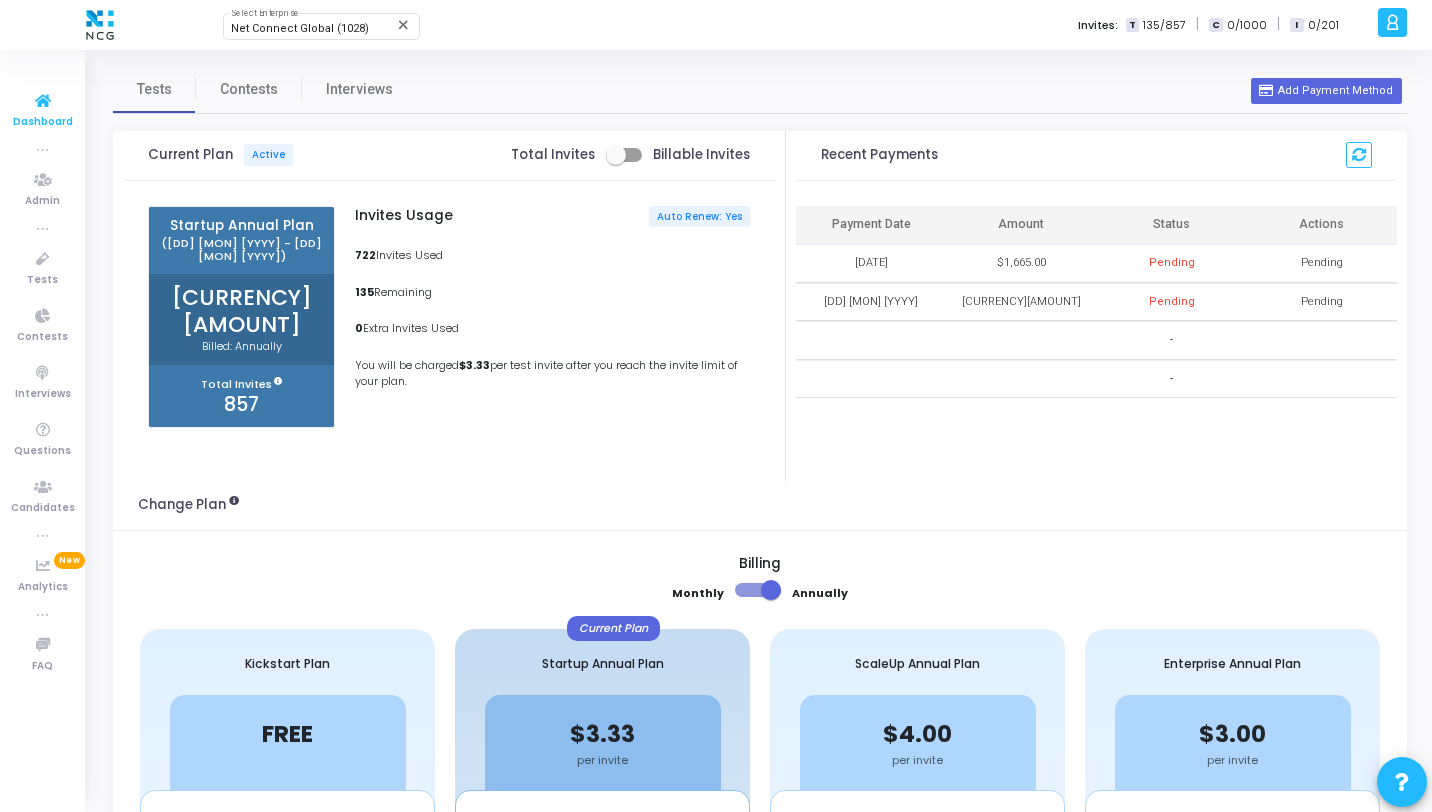 click on "Dashboard" at bounding box center (42, 109) 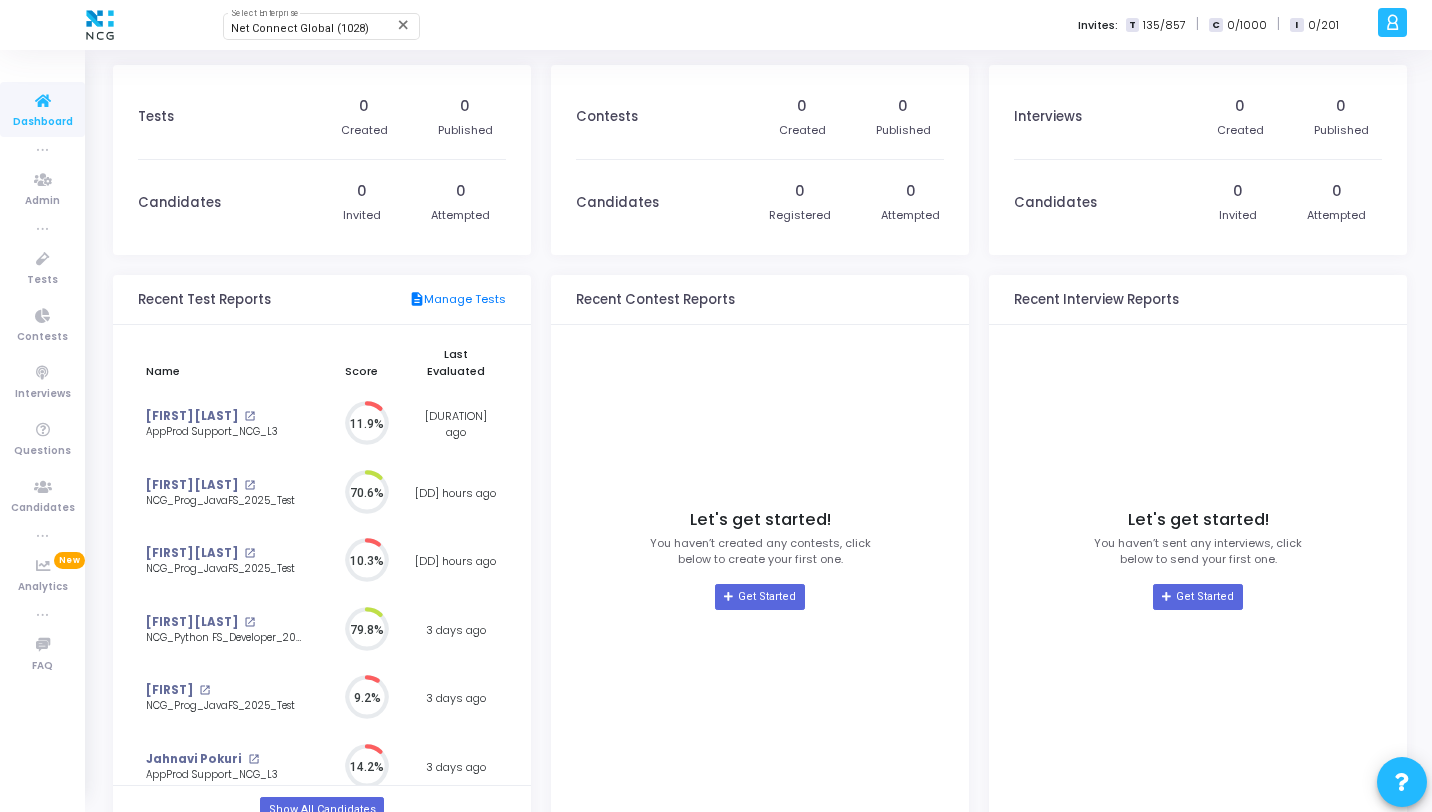 scroll, scrollTop: 9, scrollLeft: 9, axis: both 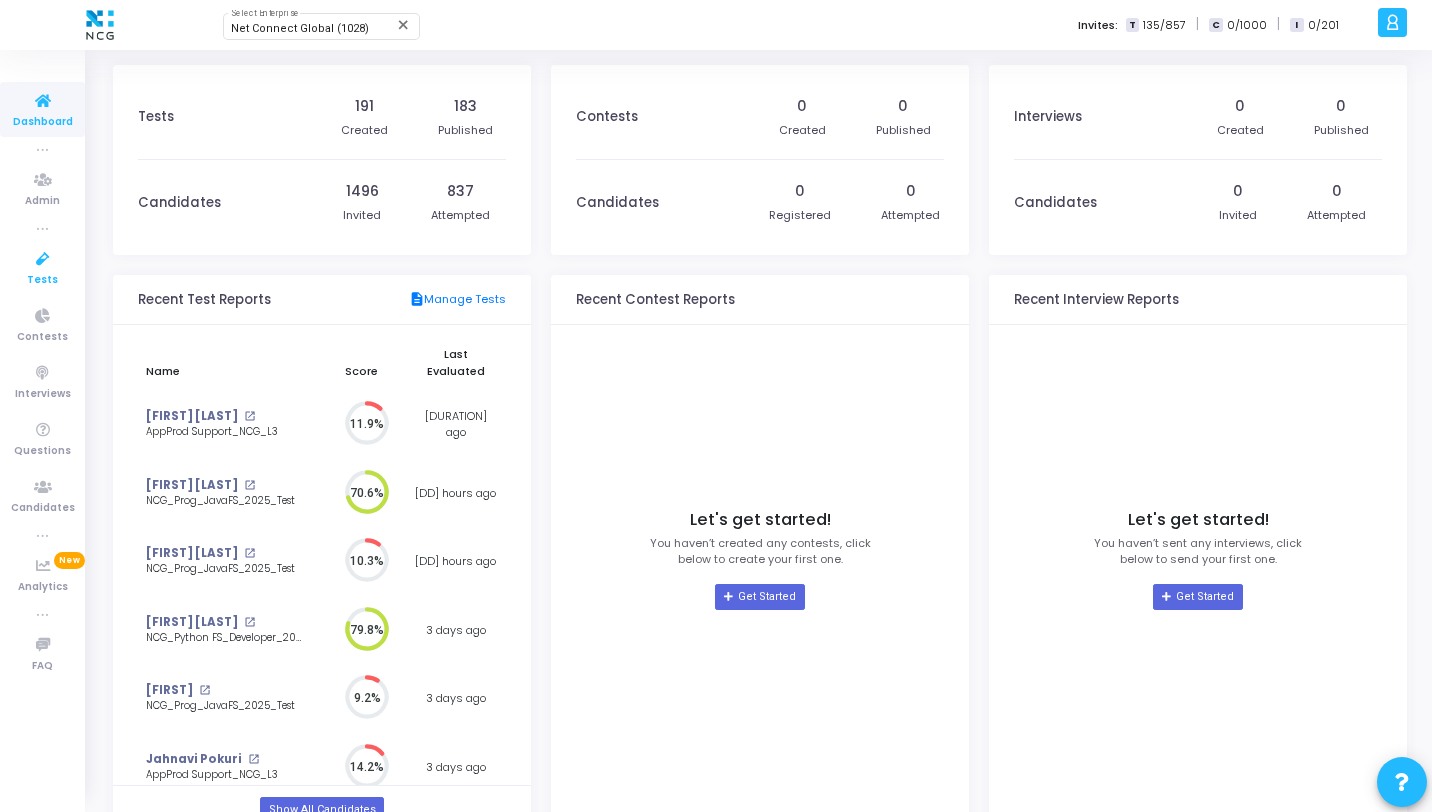 click on "Tests" at bounding box center (42, 280) 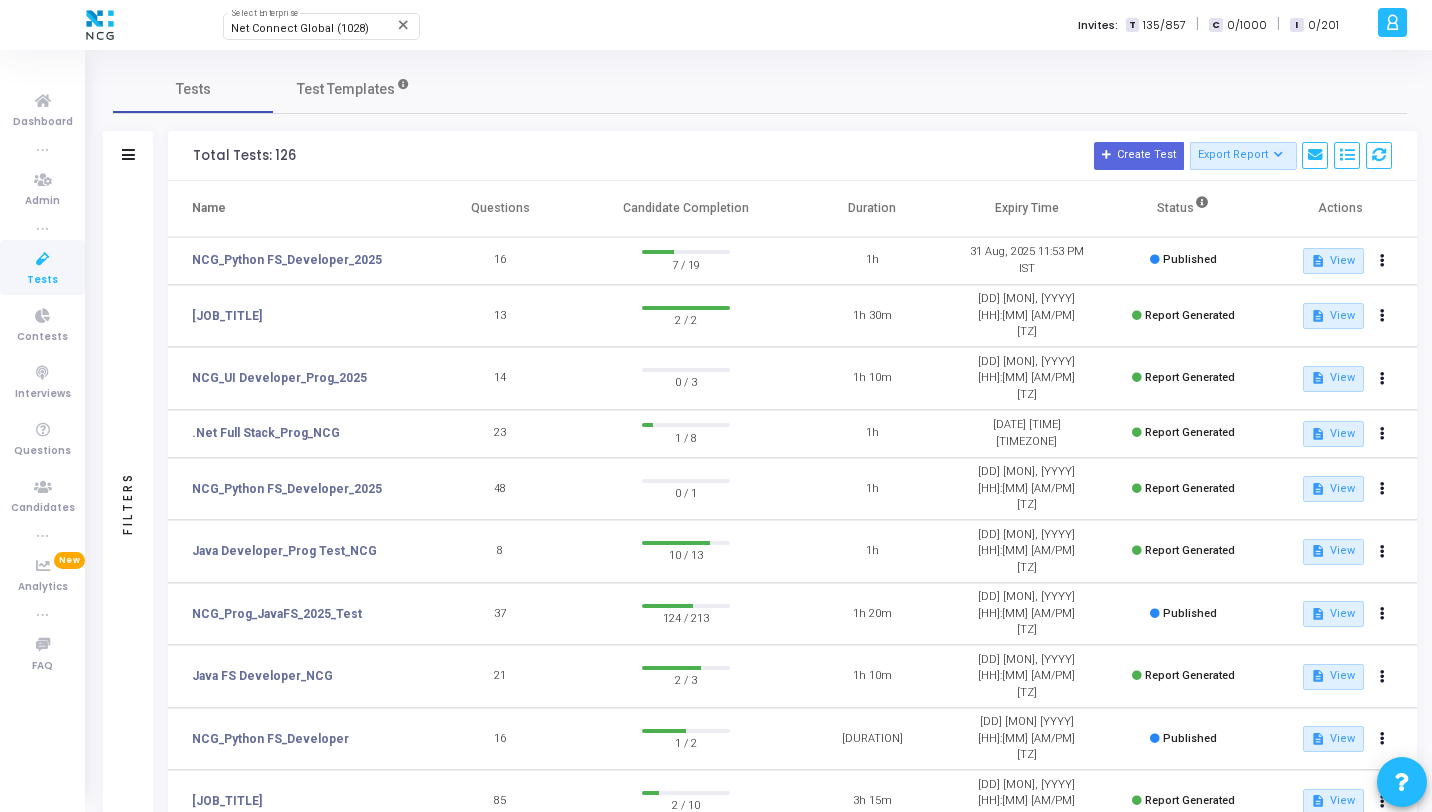 click on "Net Connect Global (1028)" at bounding box center [300, 28] 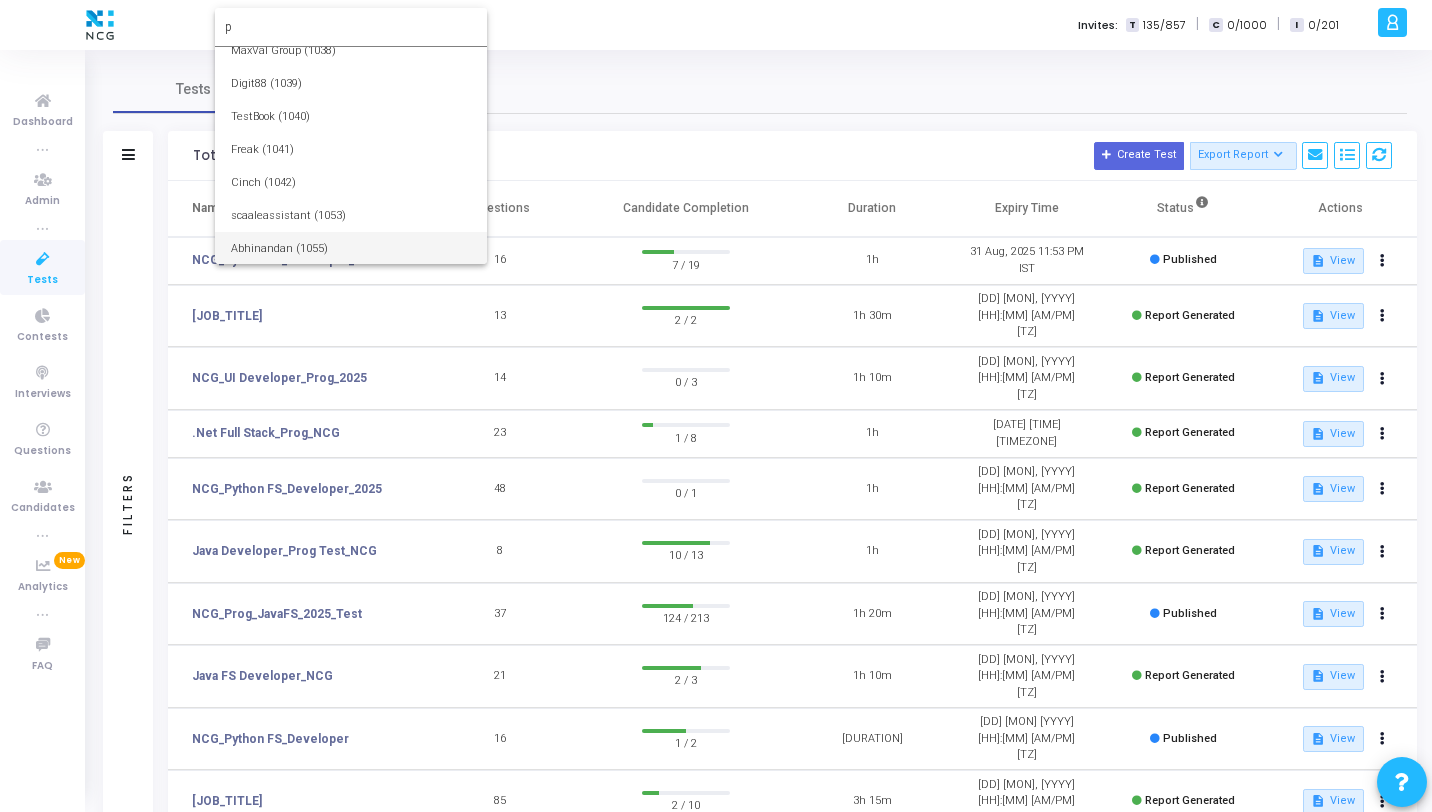 scroll, scrollTop: 0, scrollLeft: 0, axis: both 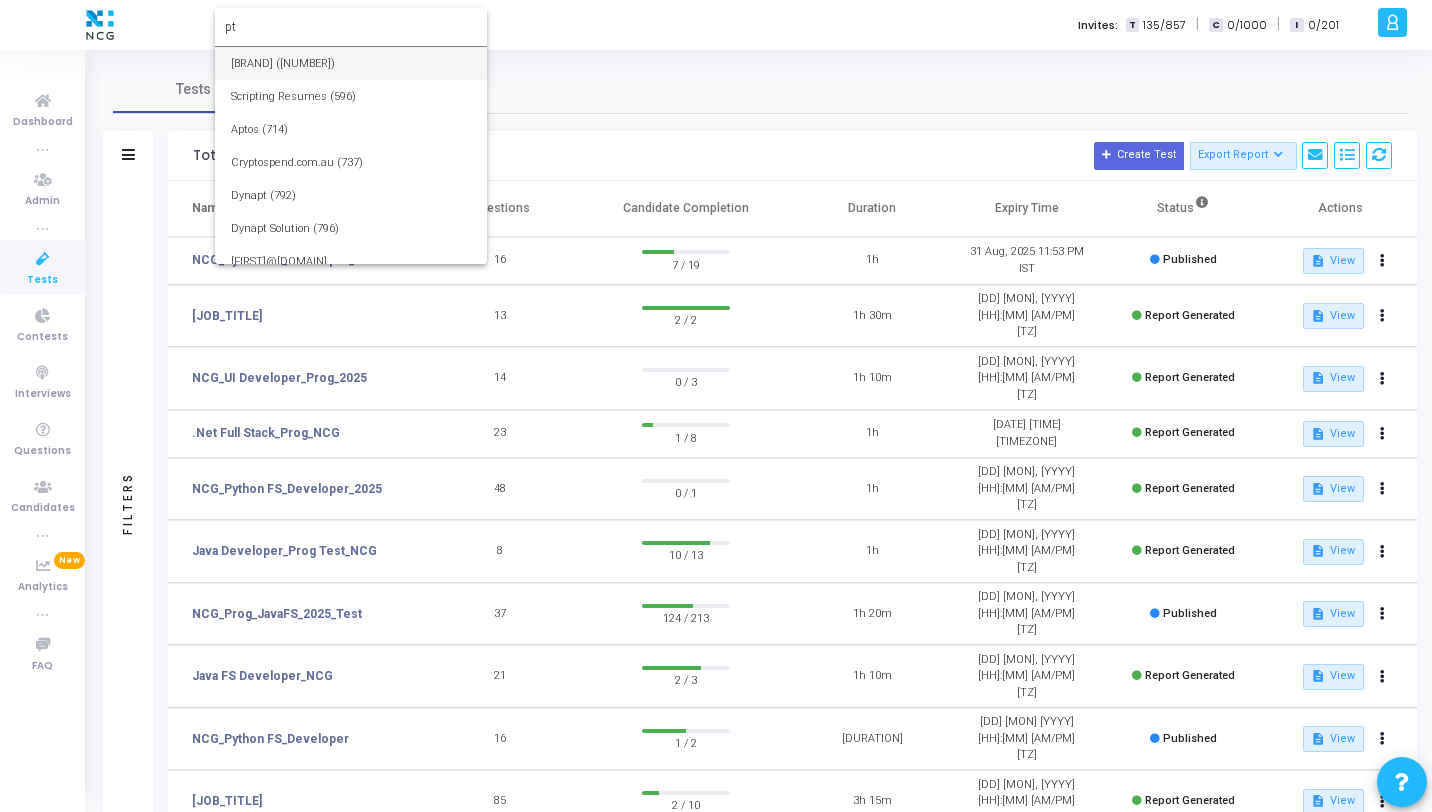 type on "p" 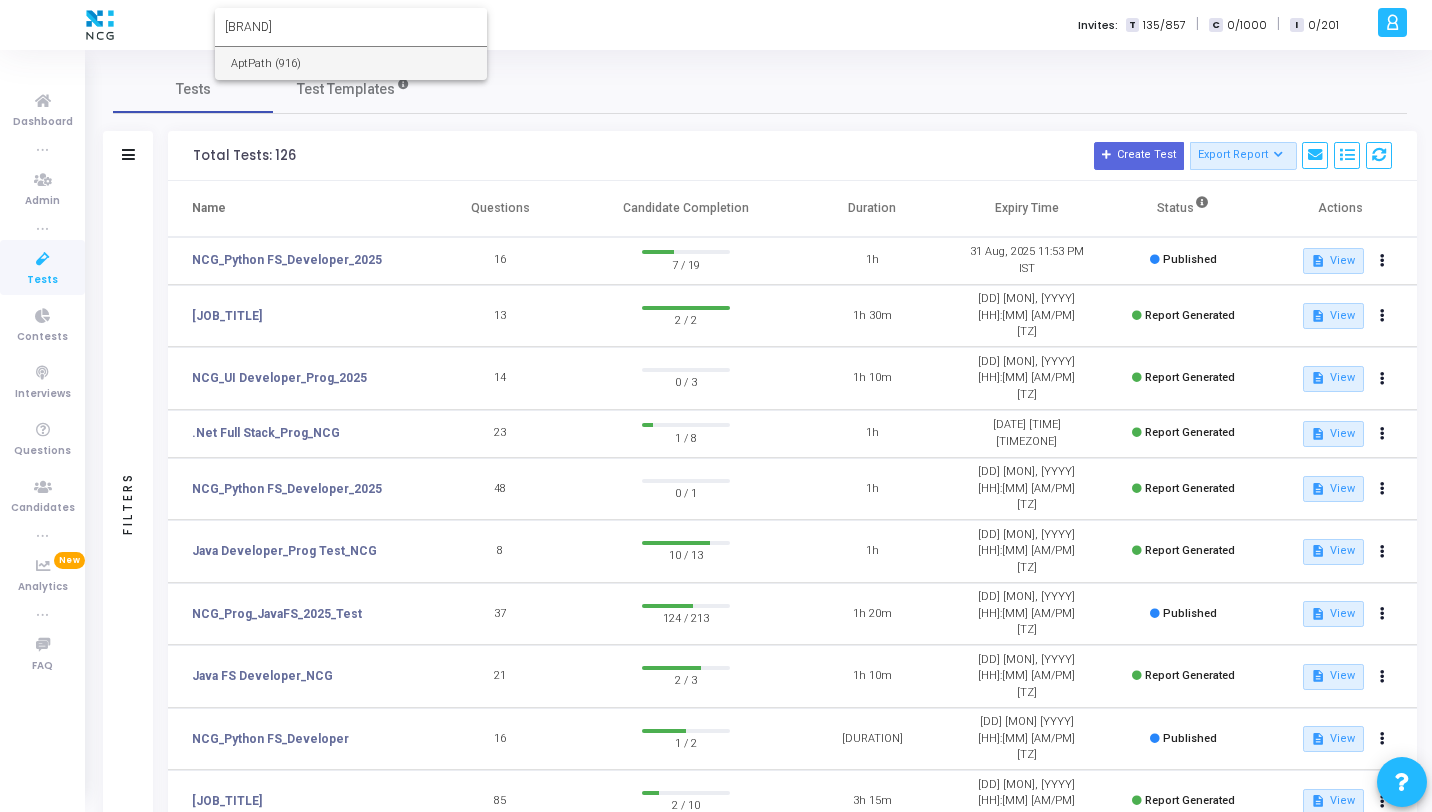 scroll, scrollTop: 4, scrollLeft: 0, axis: vertical 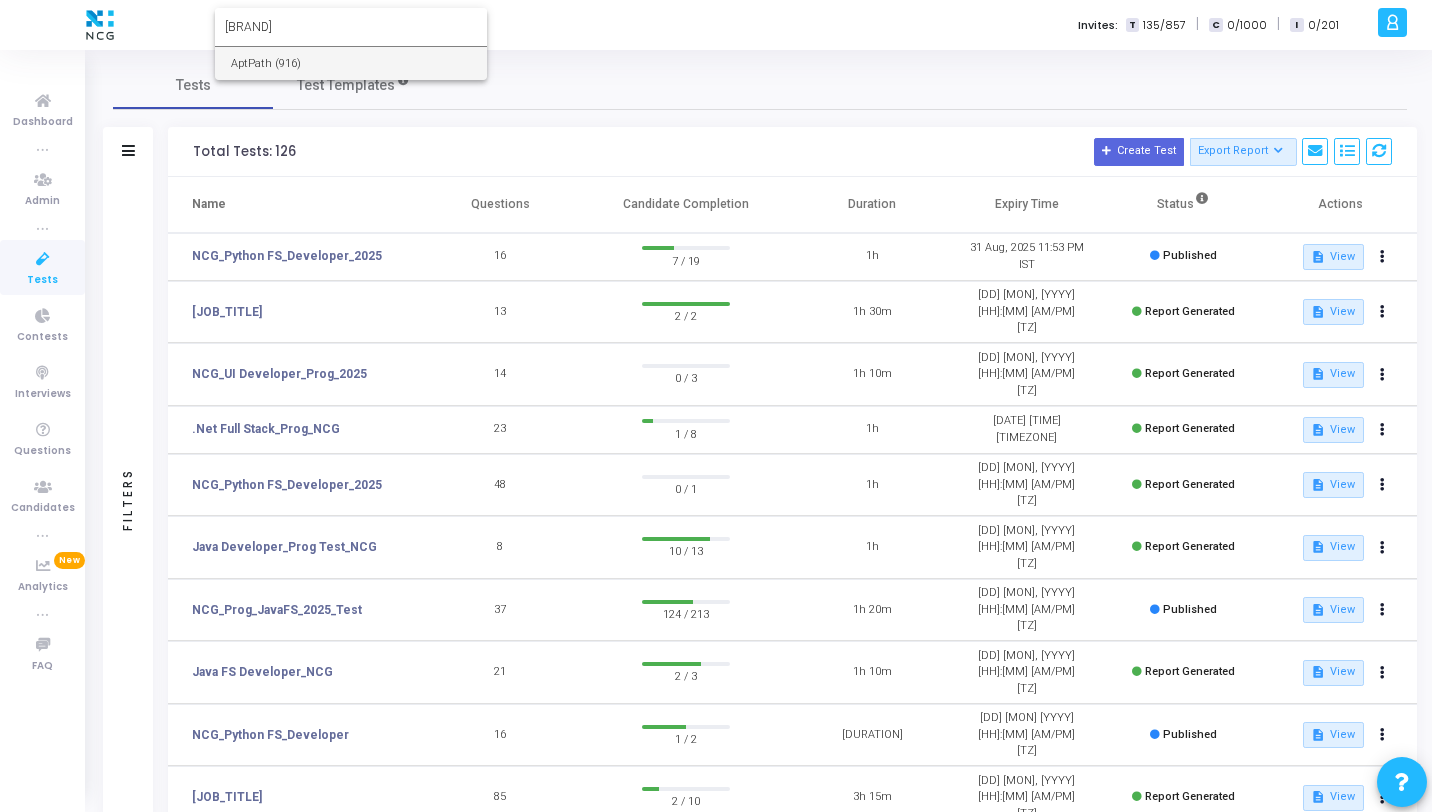 type on "[BRAND]" 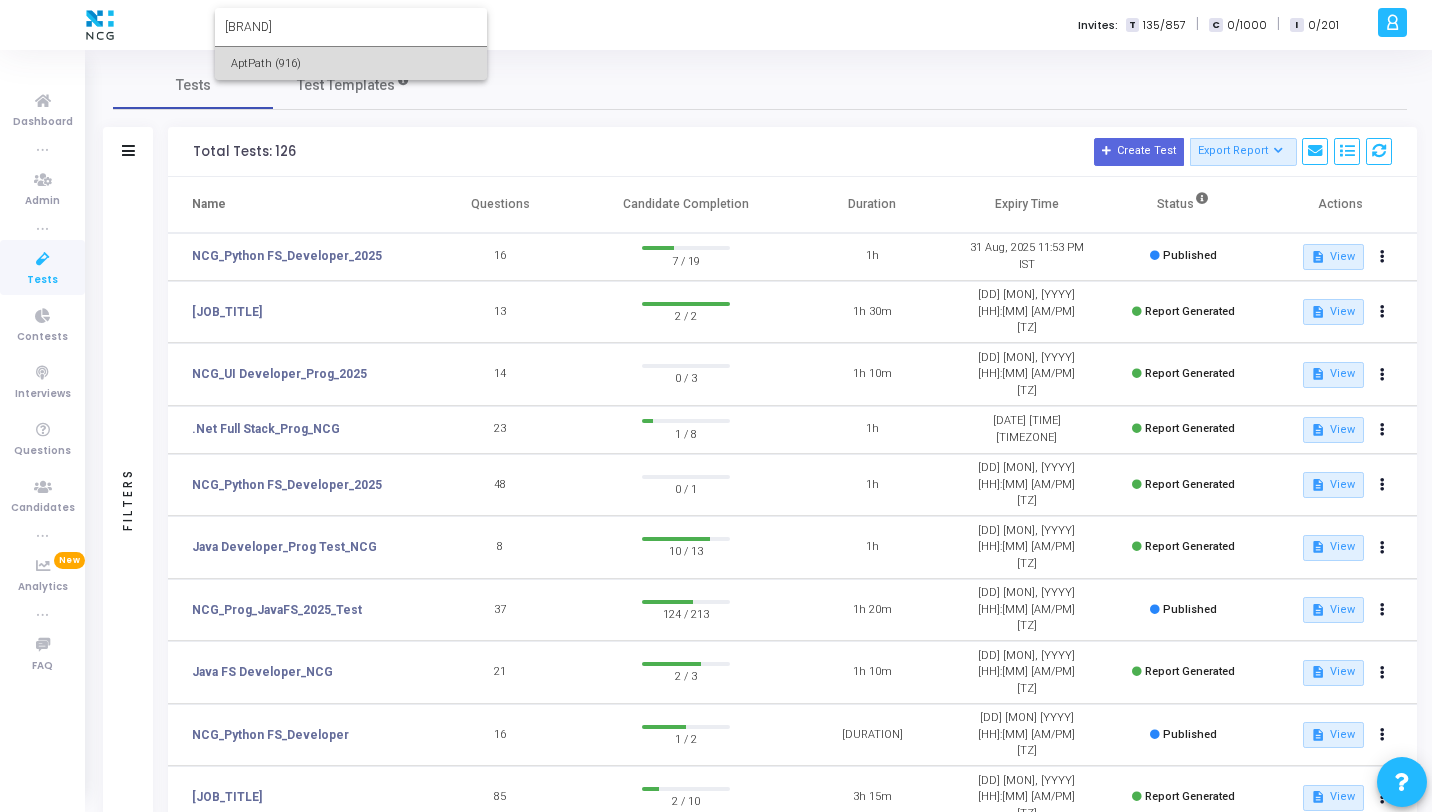 click on "AptPath (916)" at bounding box center [351, 63] 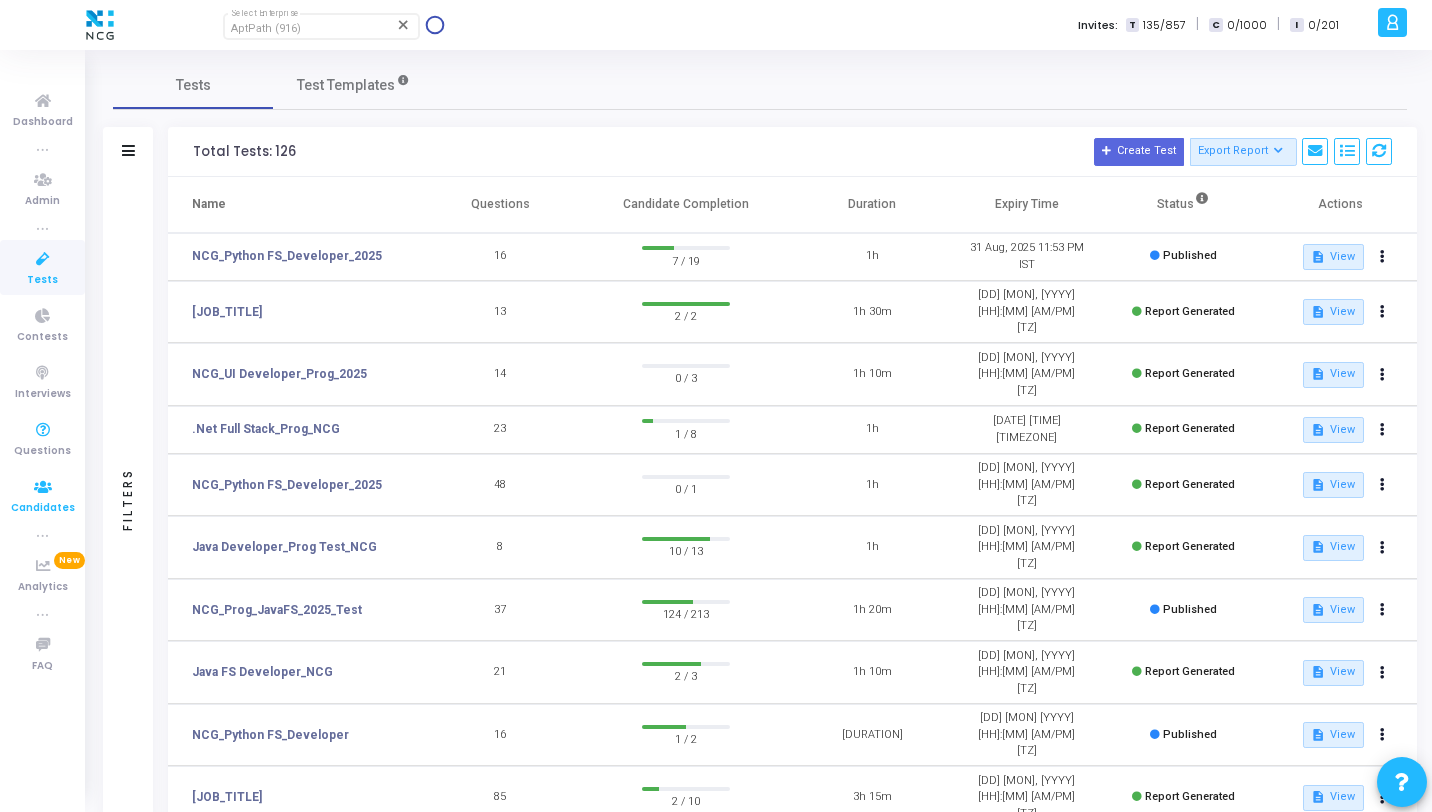 click on "Candidates" at bounding box center (42, 495) 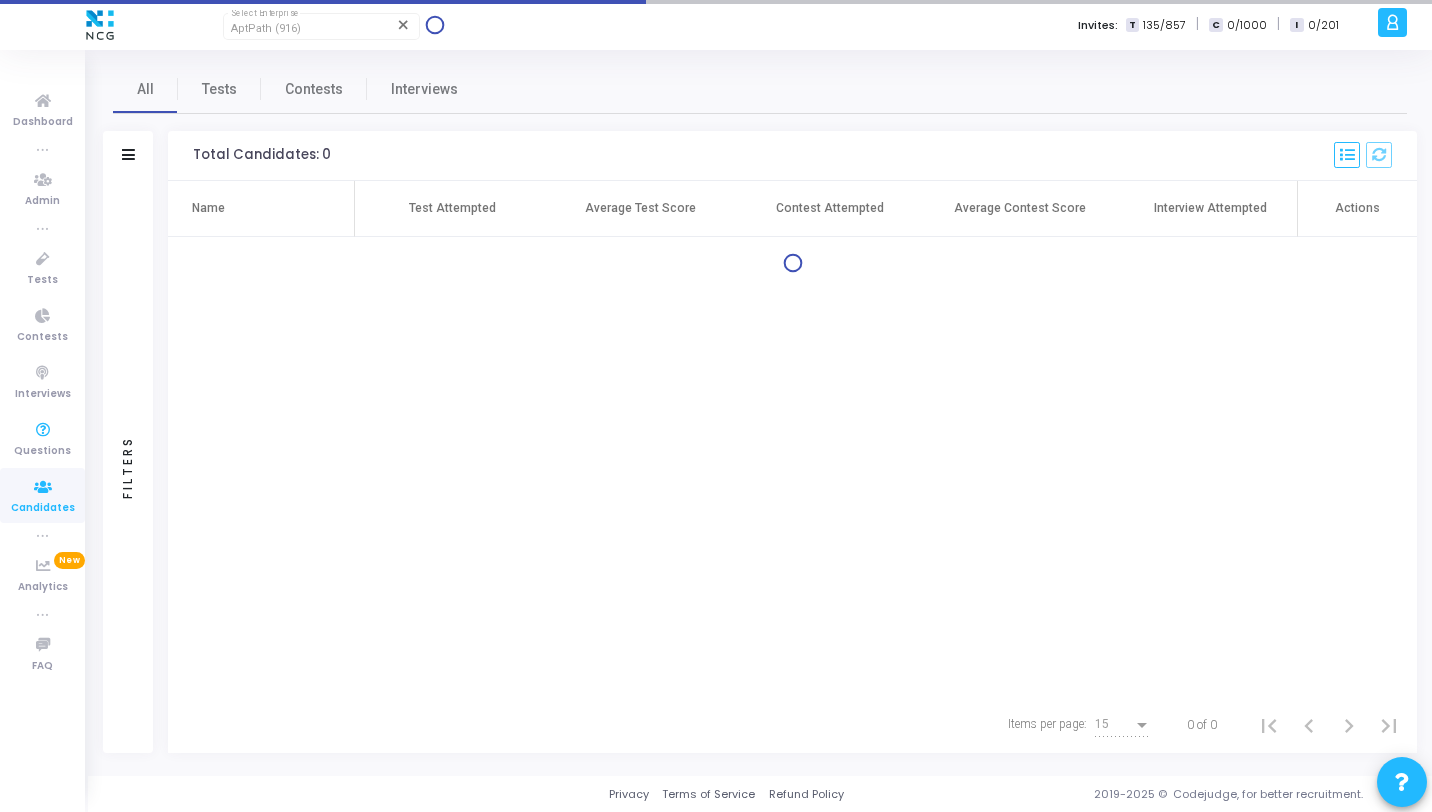scroll, scrollTop: 0, scrollLeft: 0, axis: both 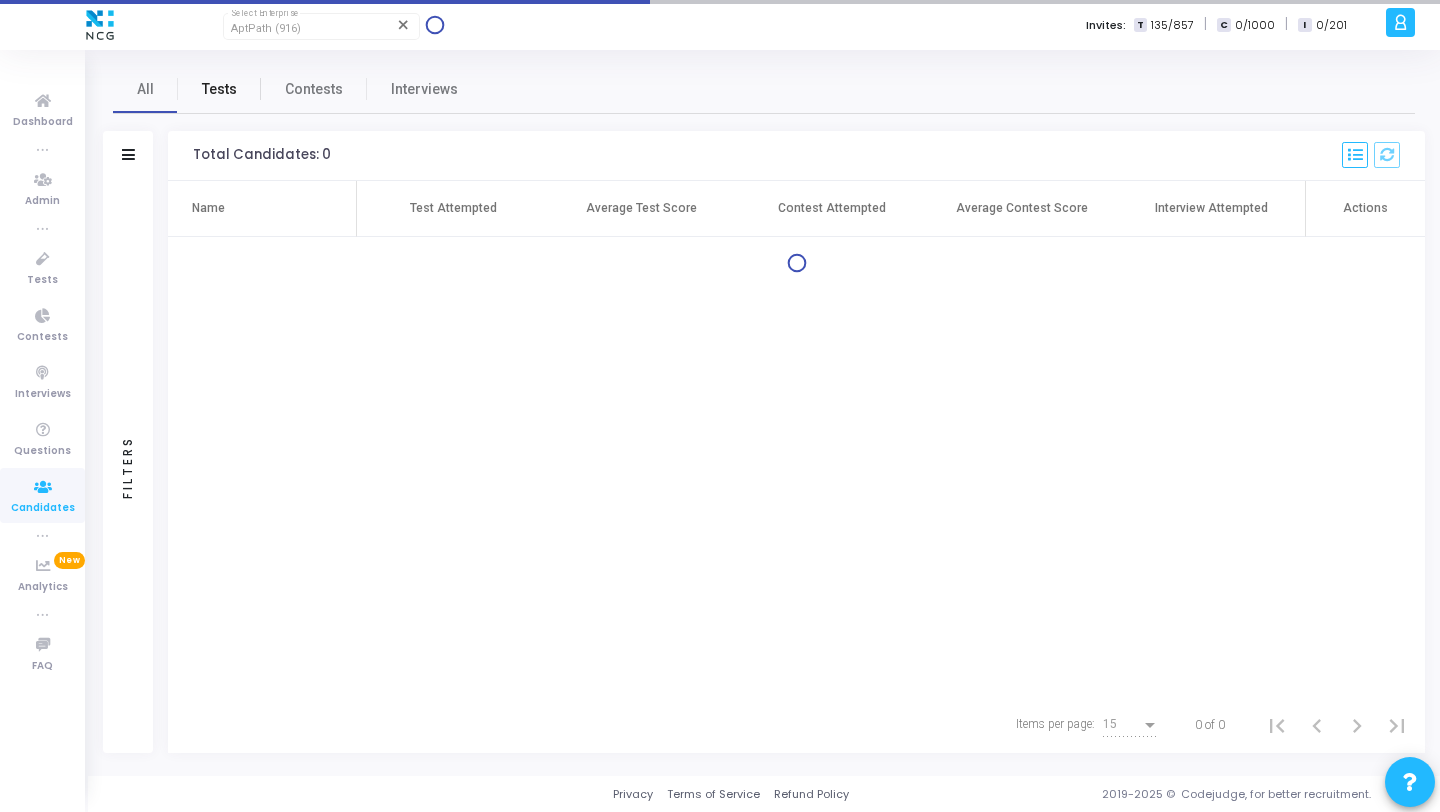 click on "Tests" at bounding box center [219, 89] 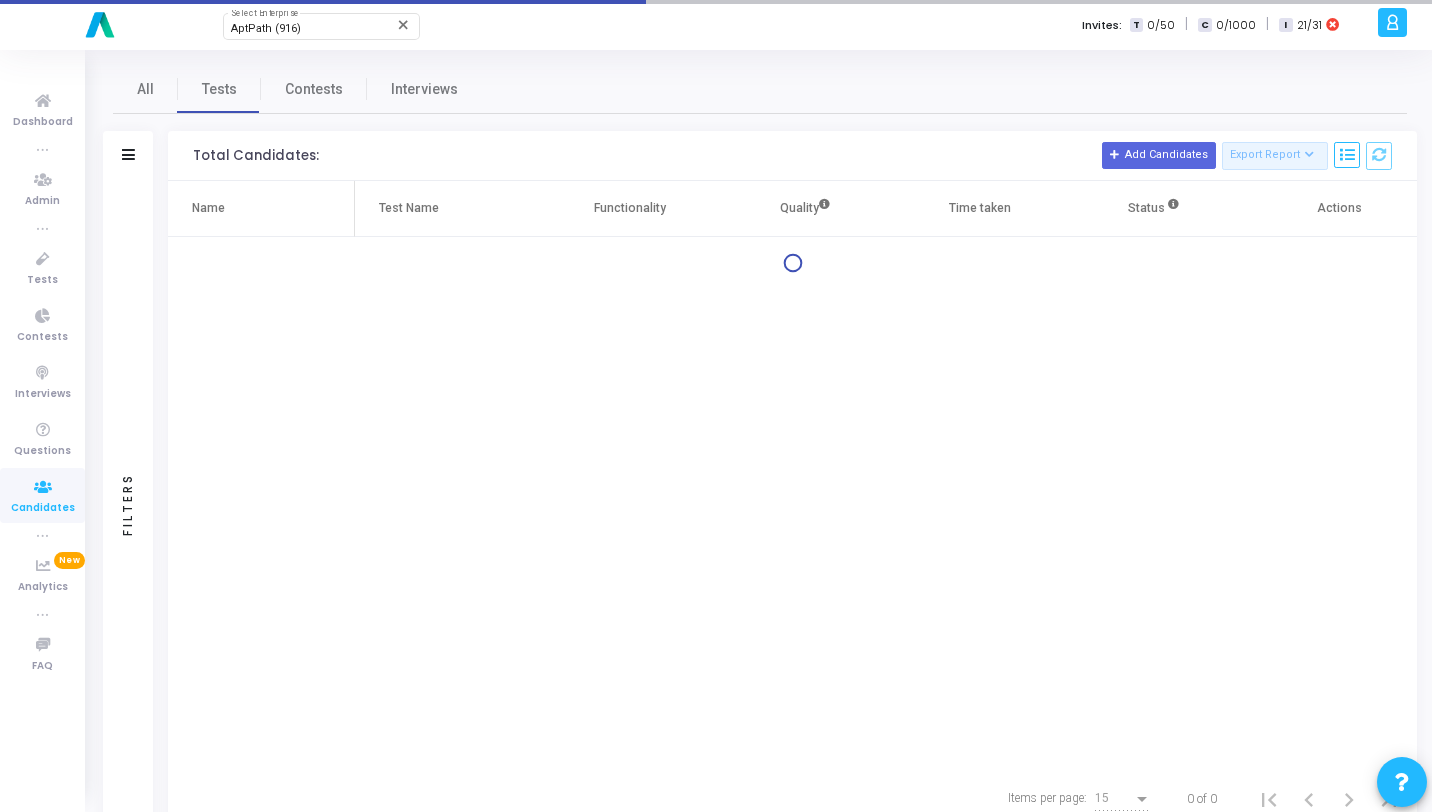 click on "Filters" 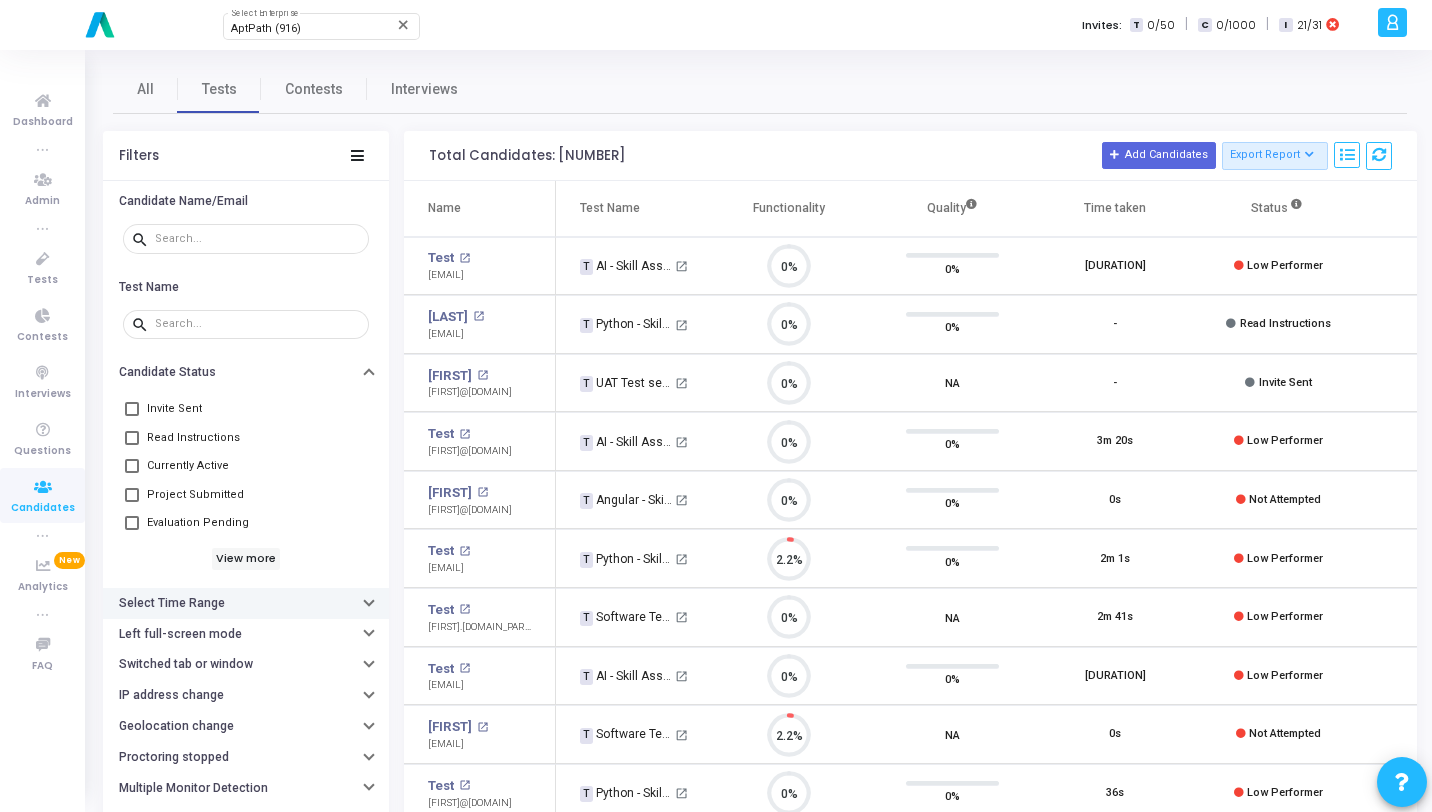 scroll, scrollTop: 9, scrollLeft: 9, axis: both 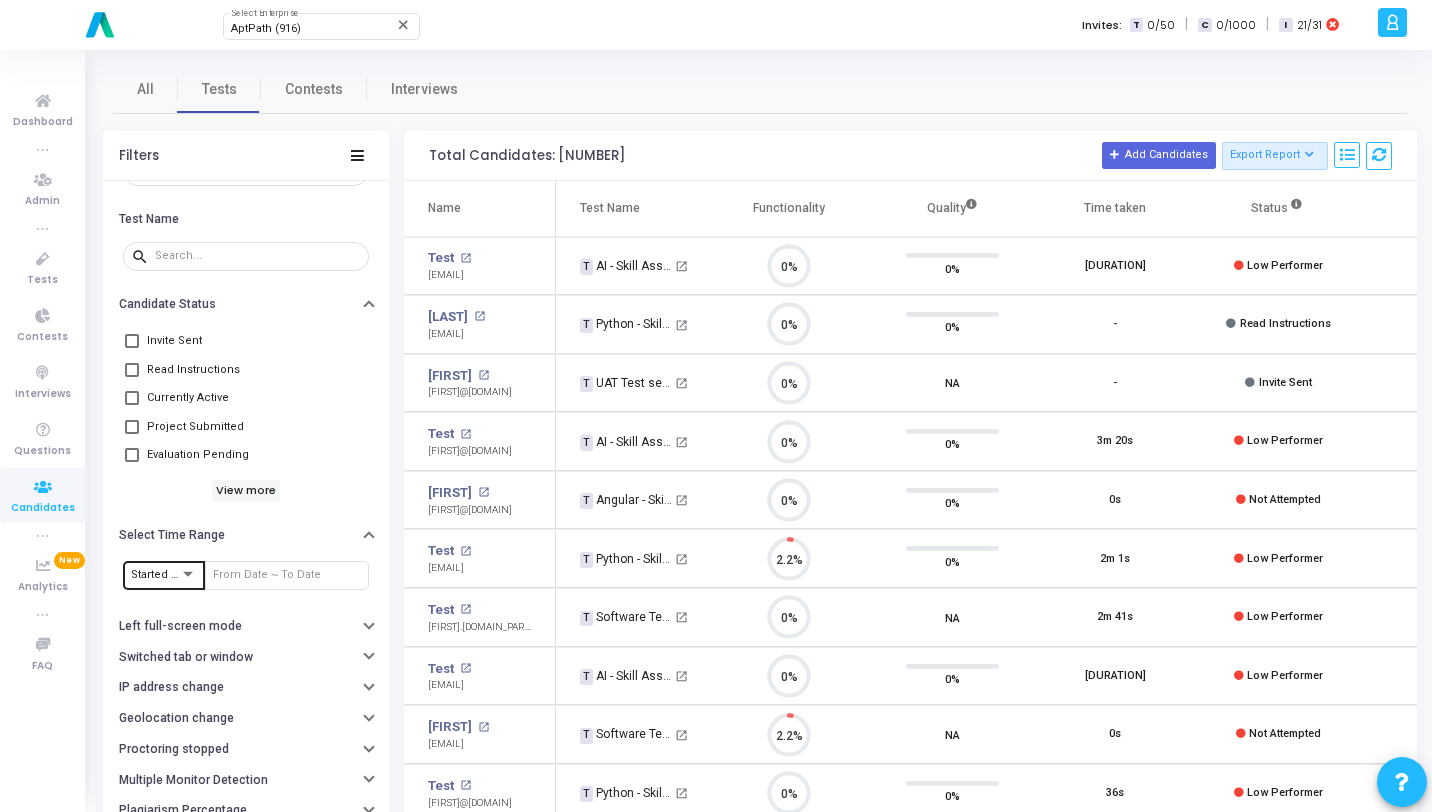 click on "Started At" at bounding box center (164, 574) 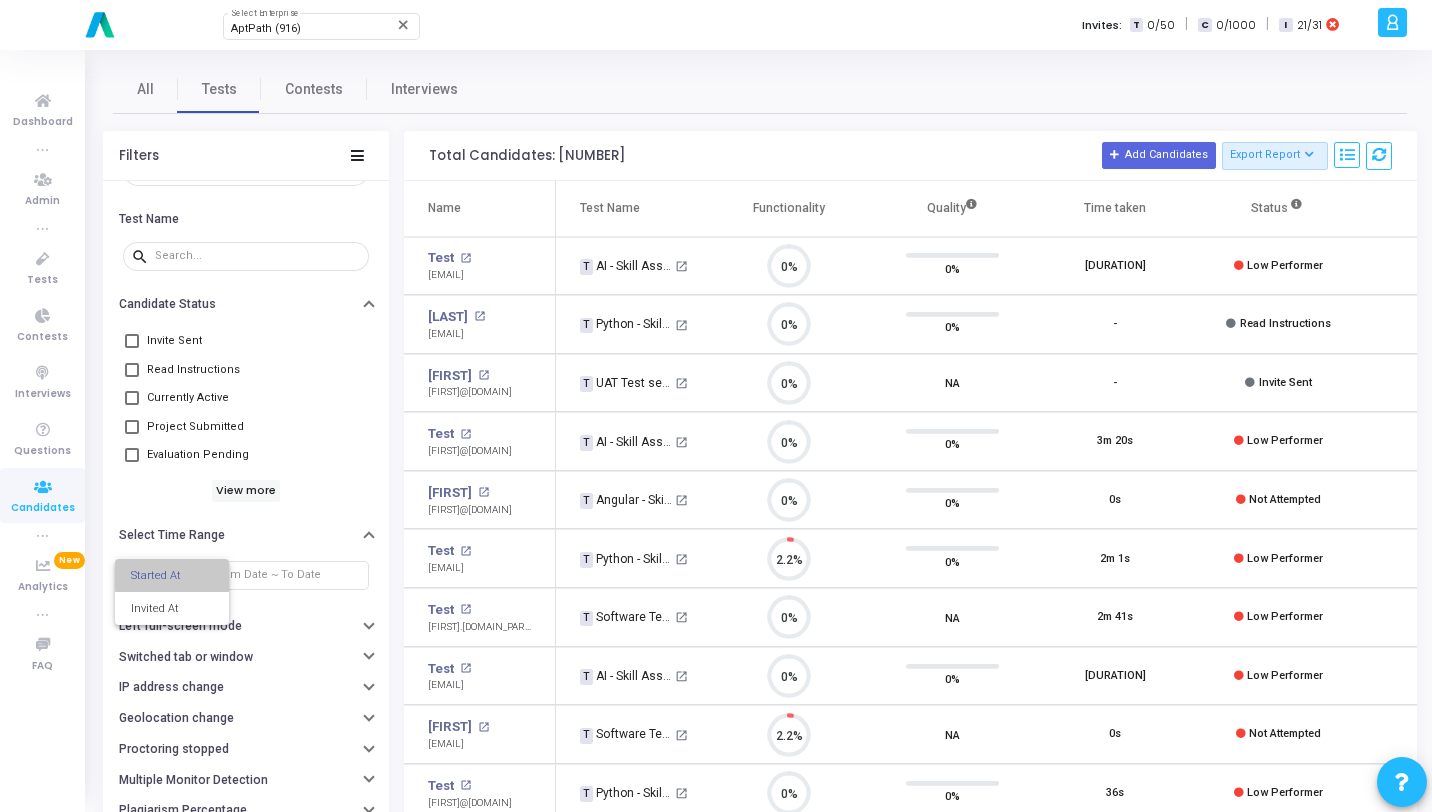 click on "Started At" at bounding box center (172, 575) 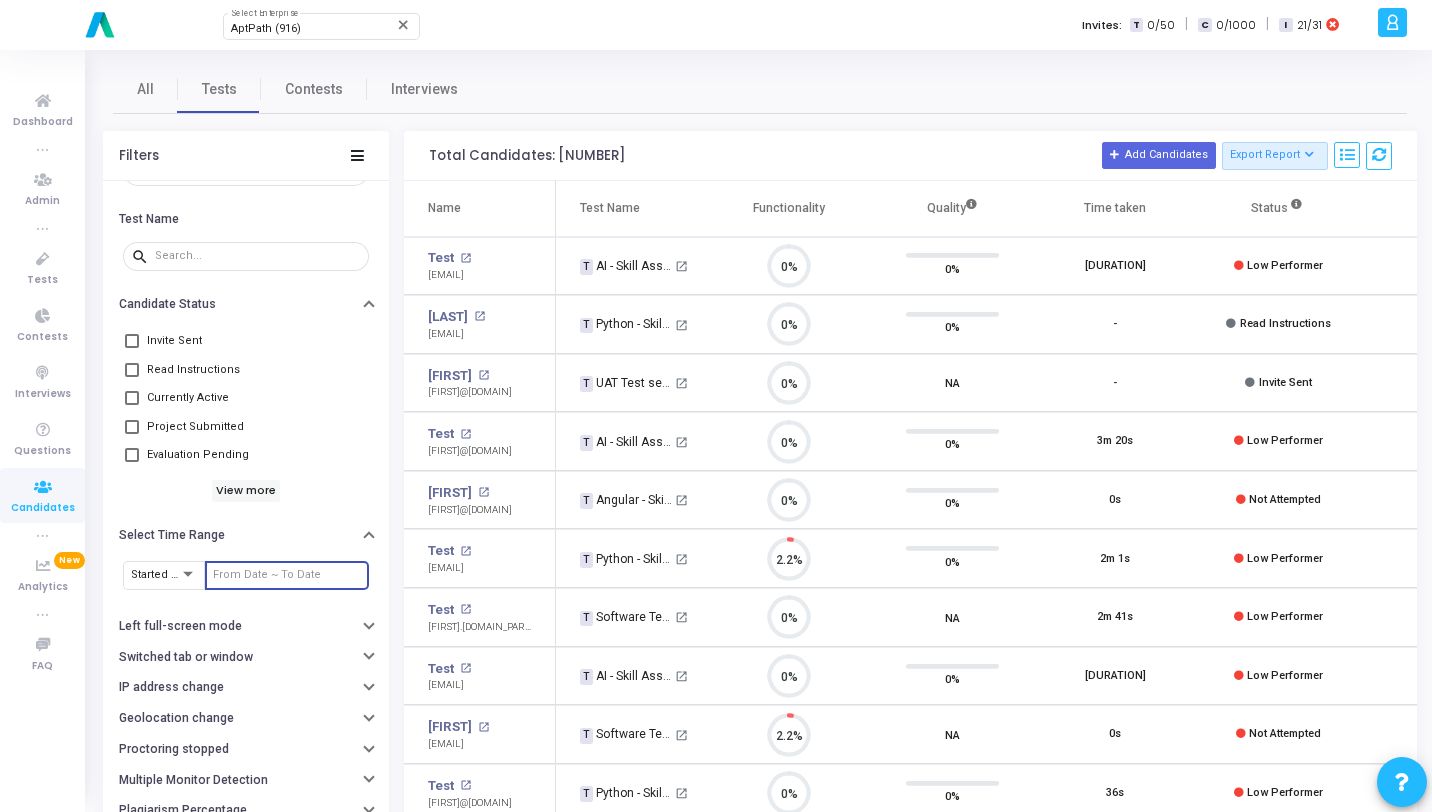 click at bounding box center (287, 575) 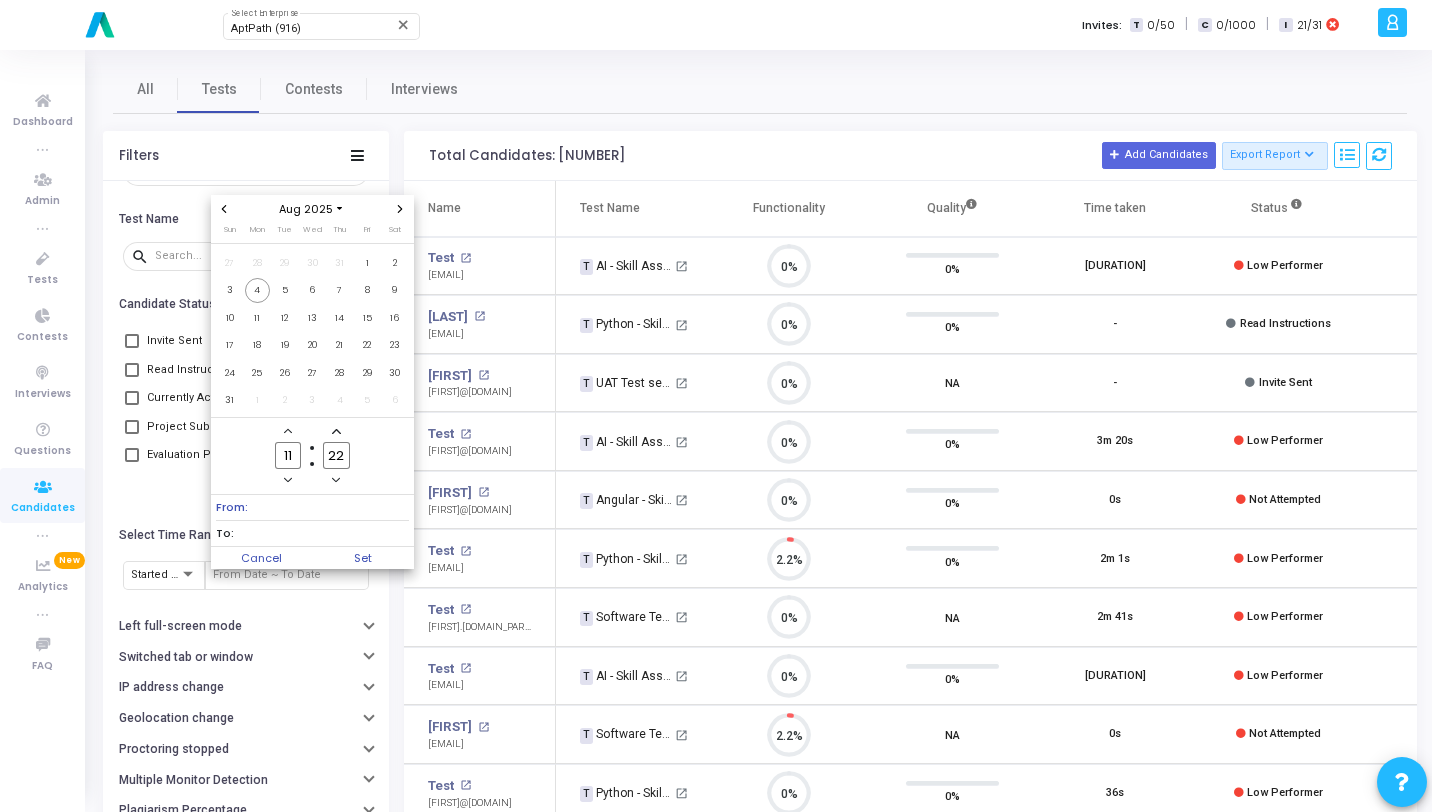 click at bounding box center [224, 209] 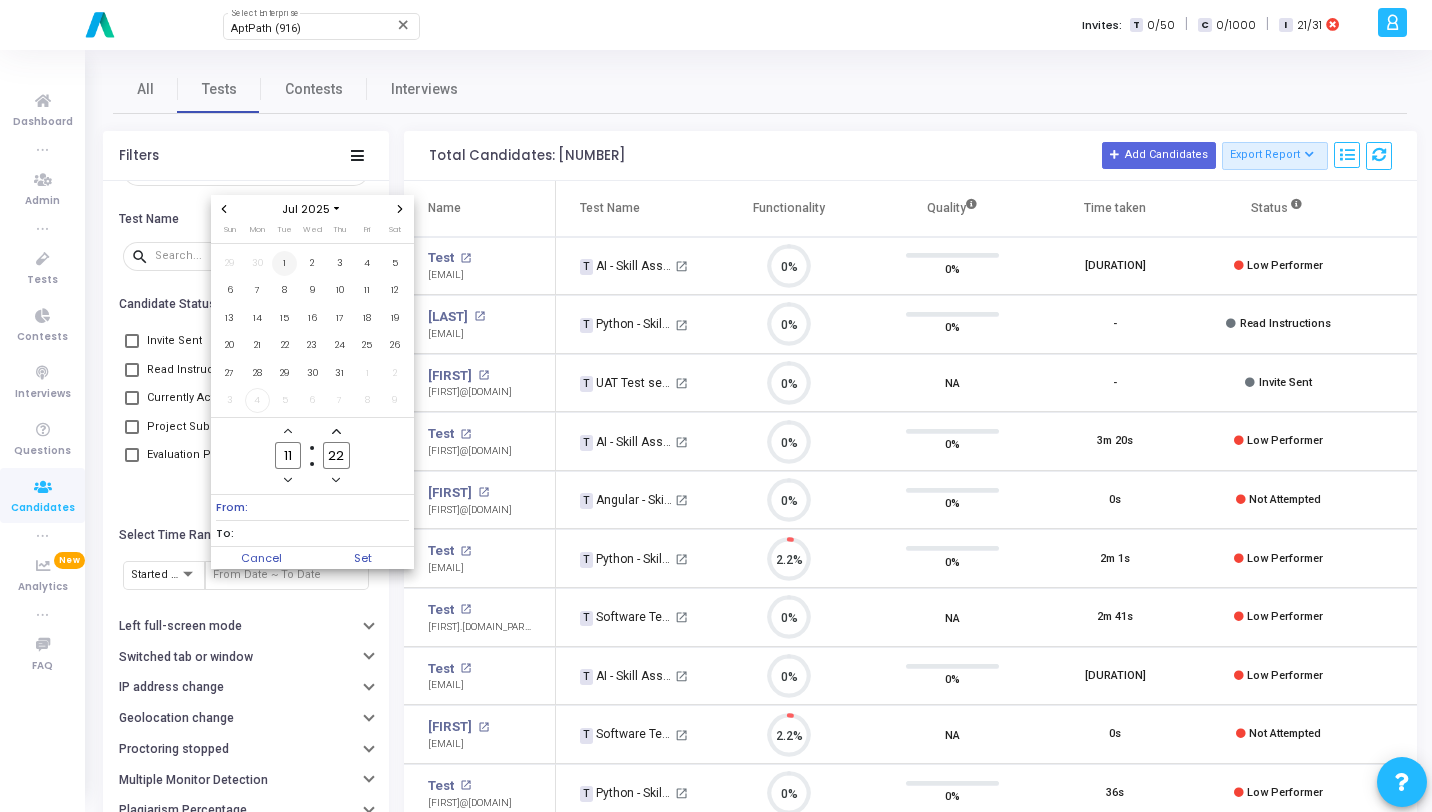 click on "1" at bounding box center [284, 263] 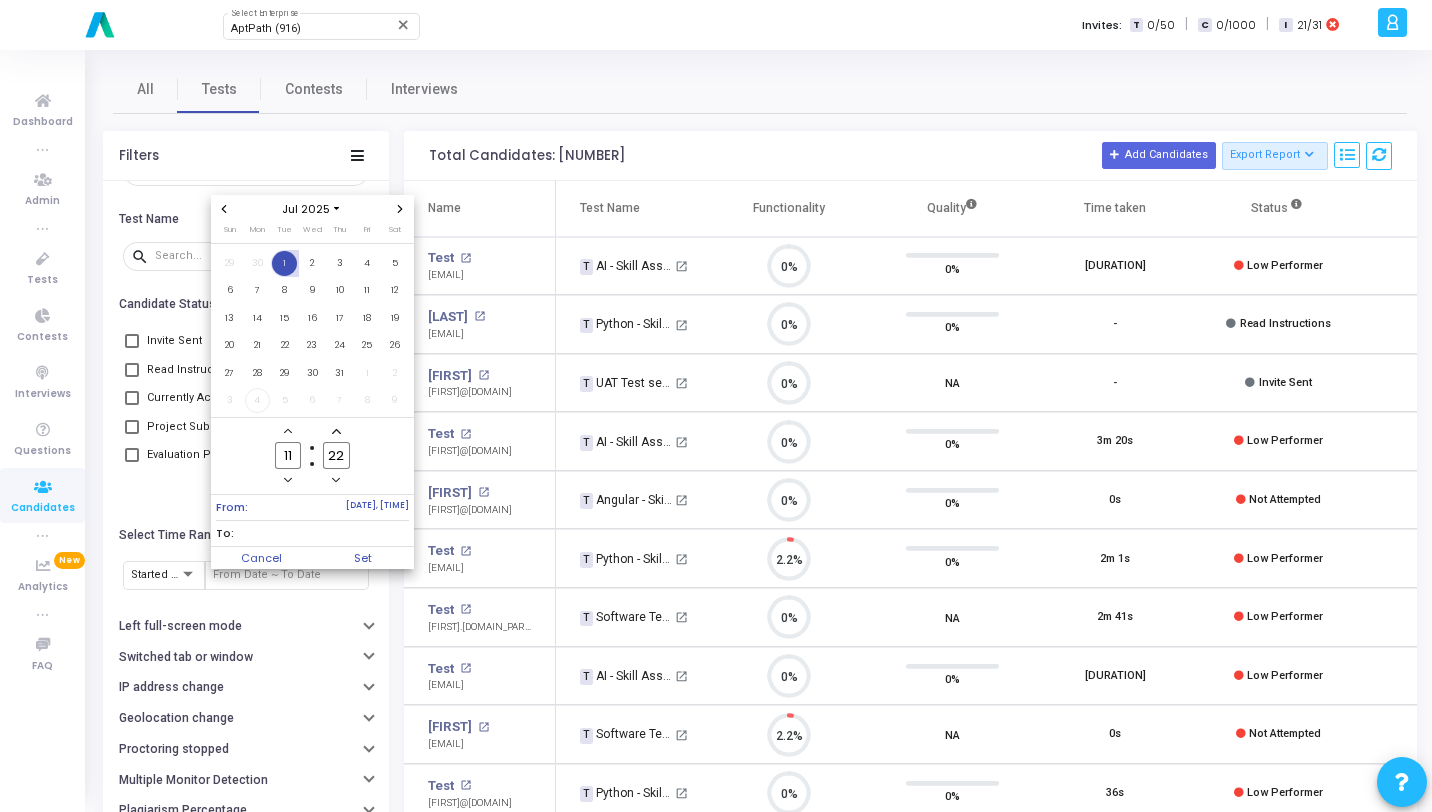 click on "11" 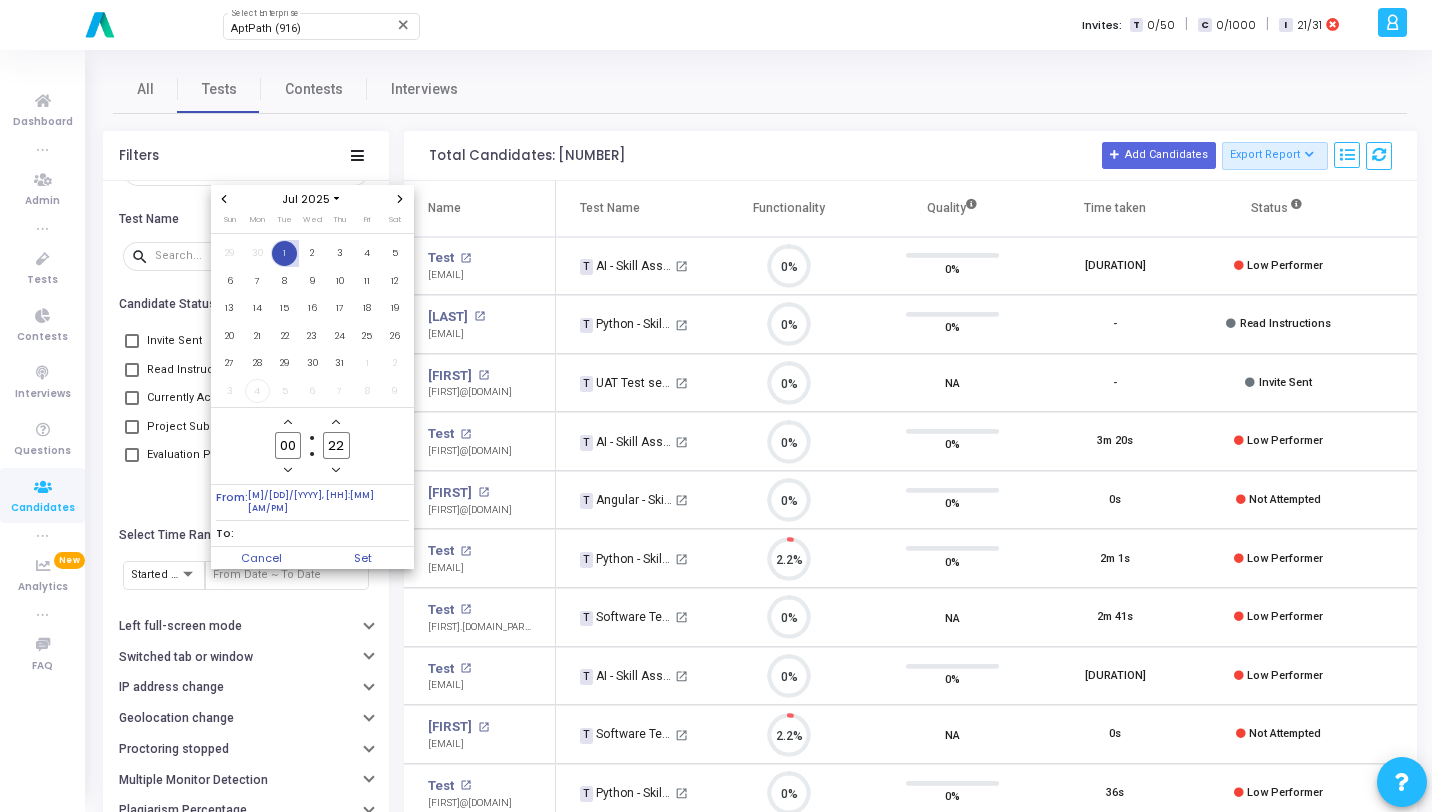 type on "00" 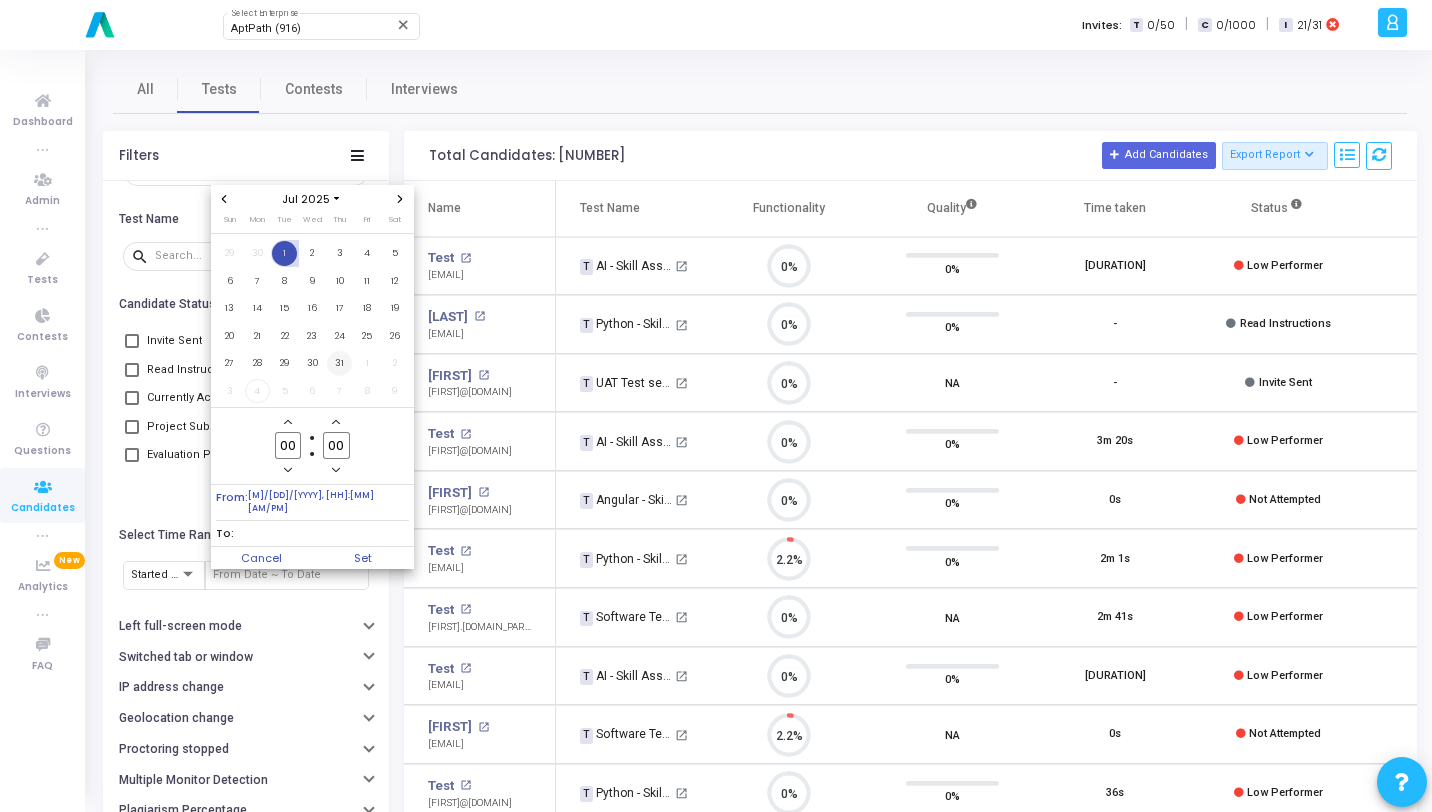 type on "00" 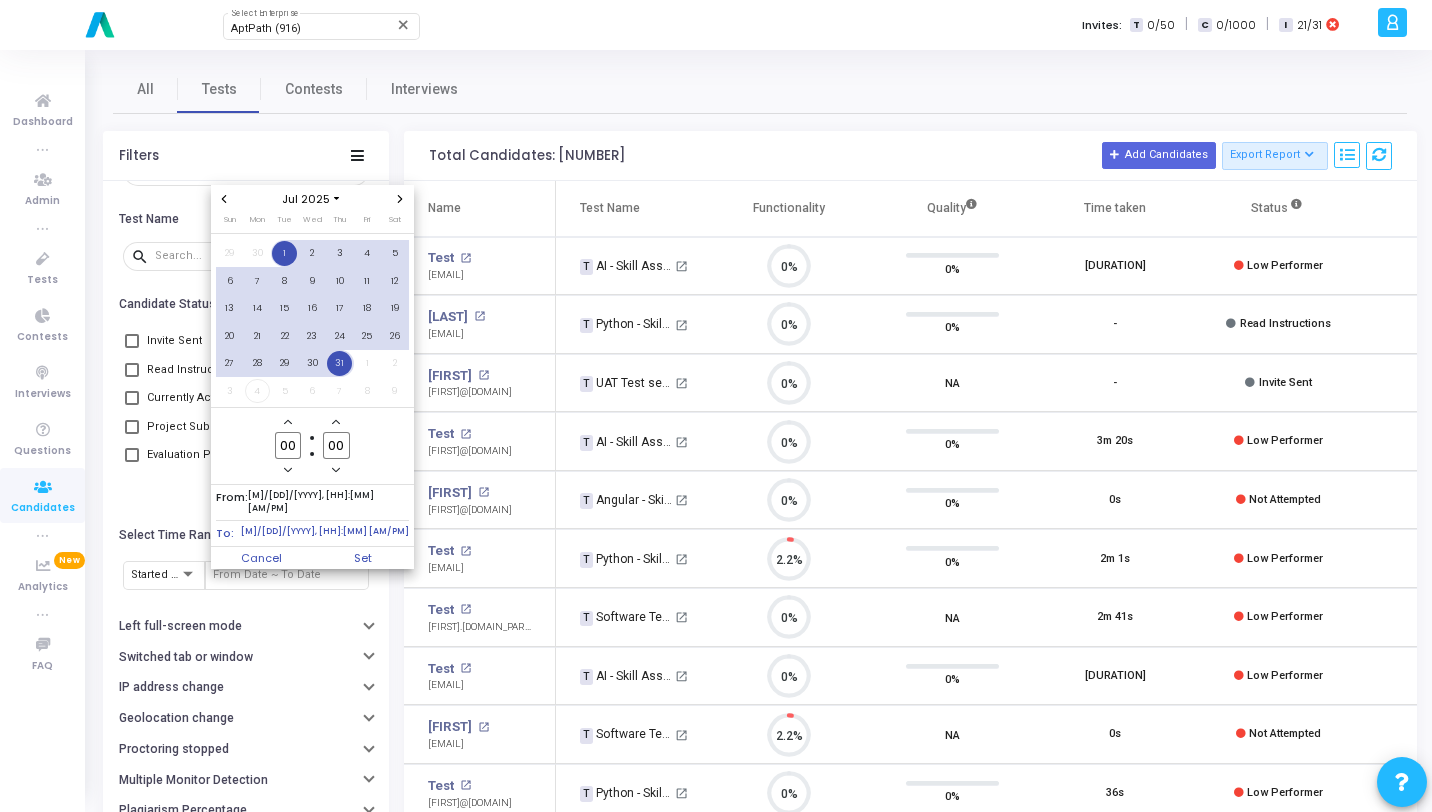 click on "00" 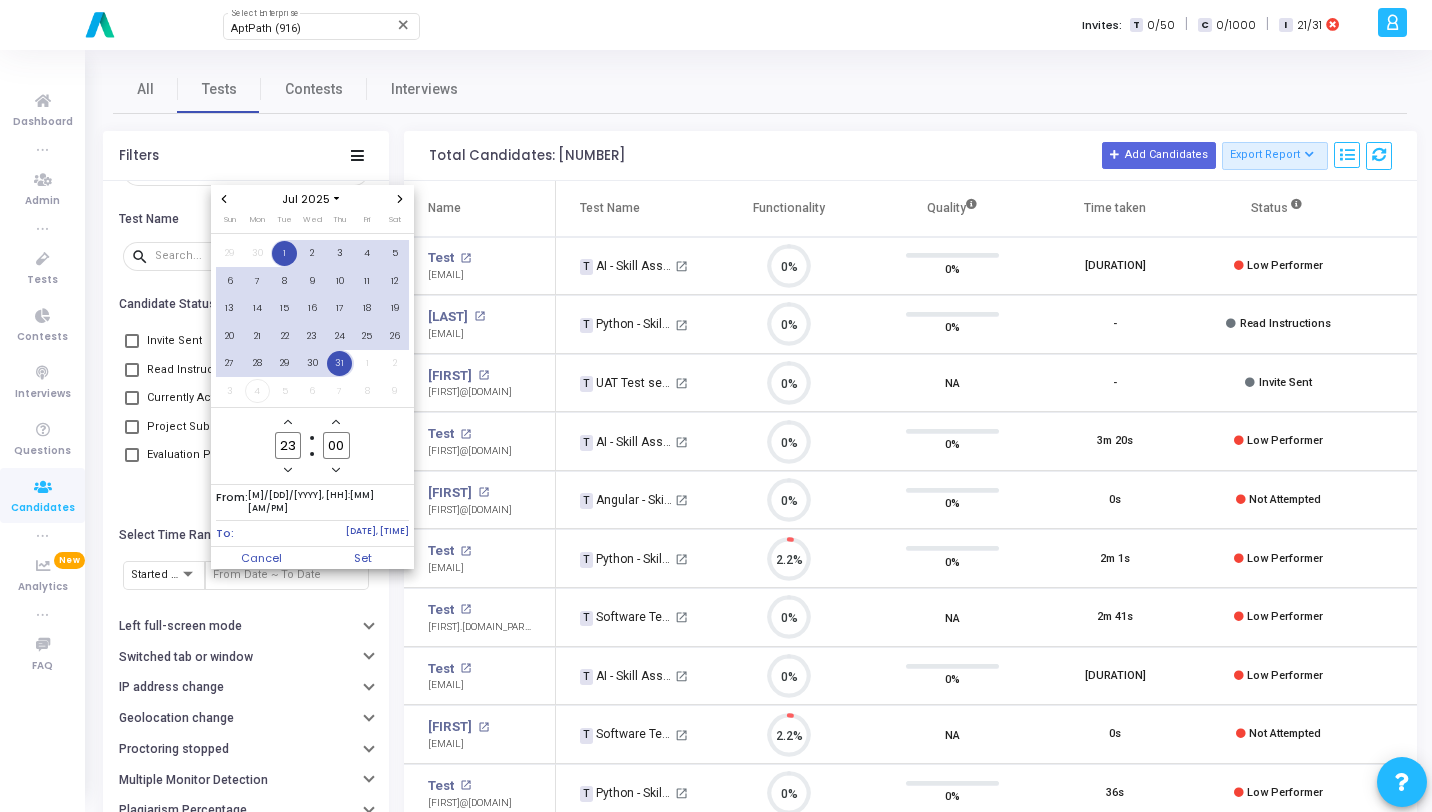 type on "23" 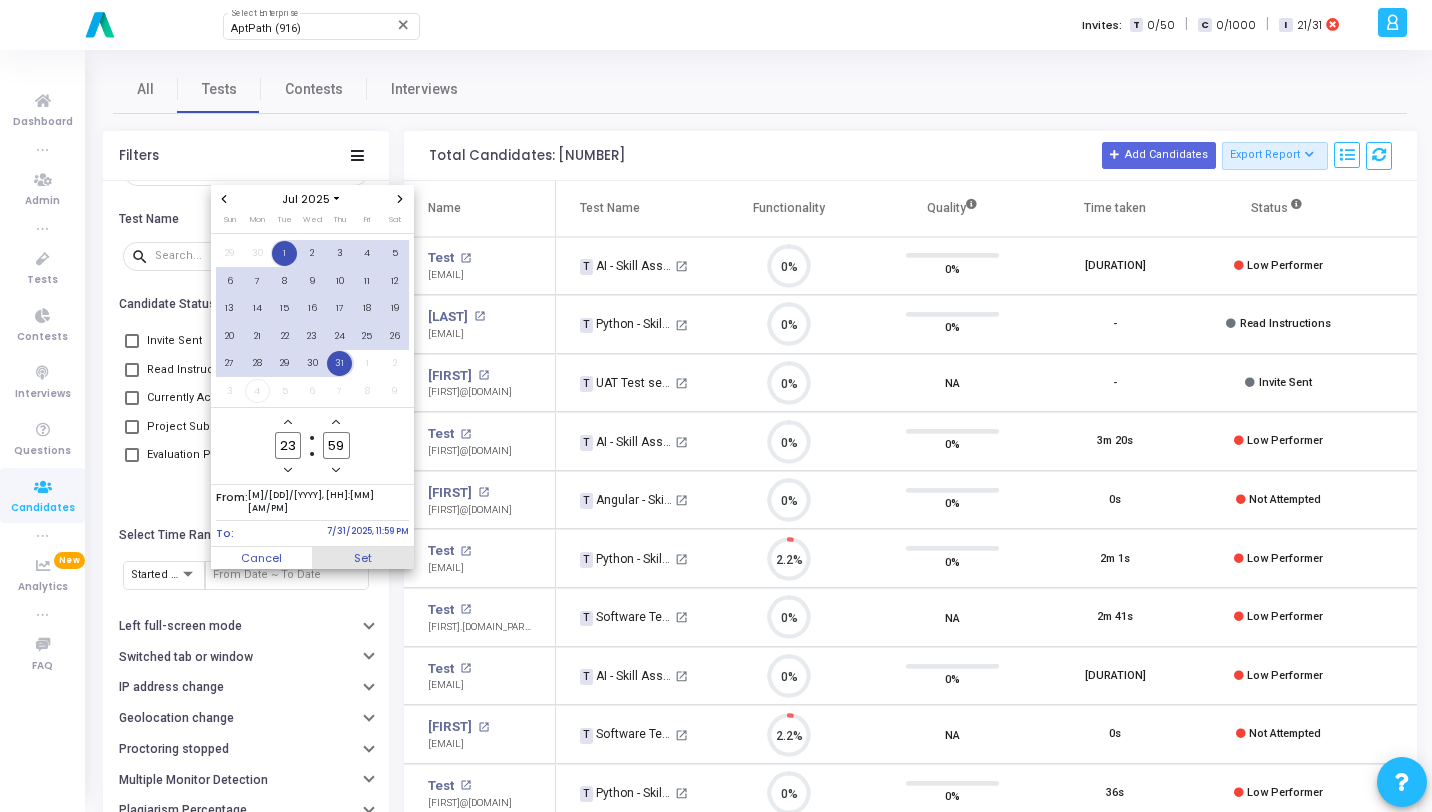 type on "59" 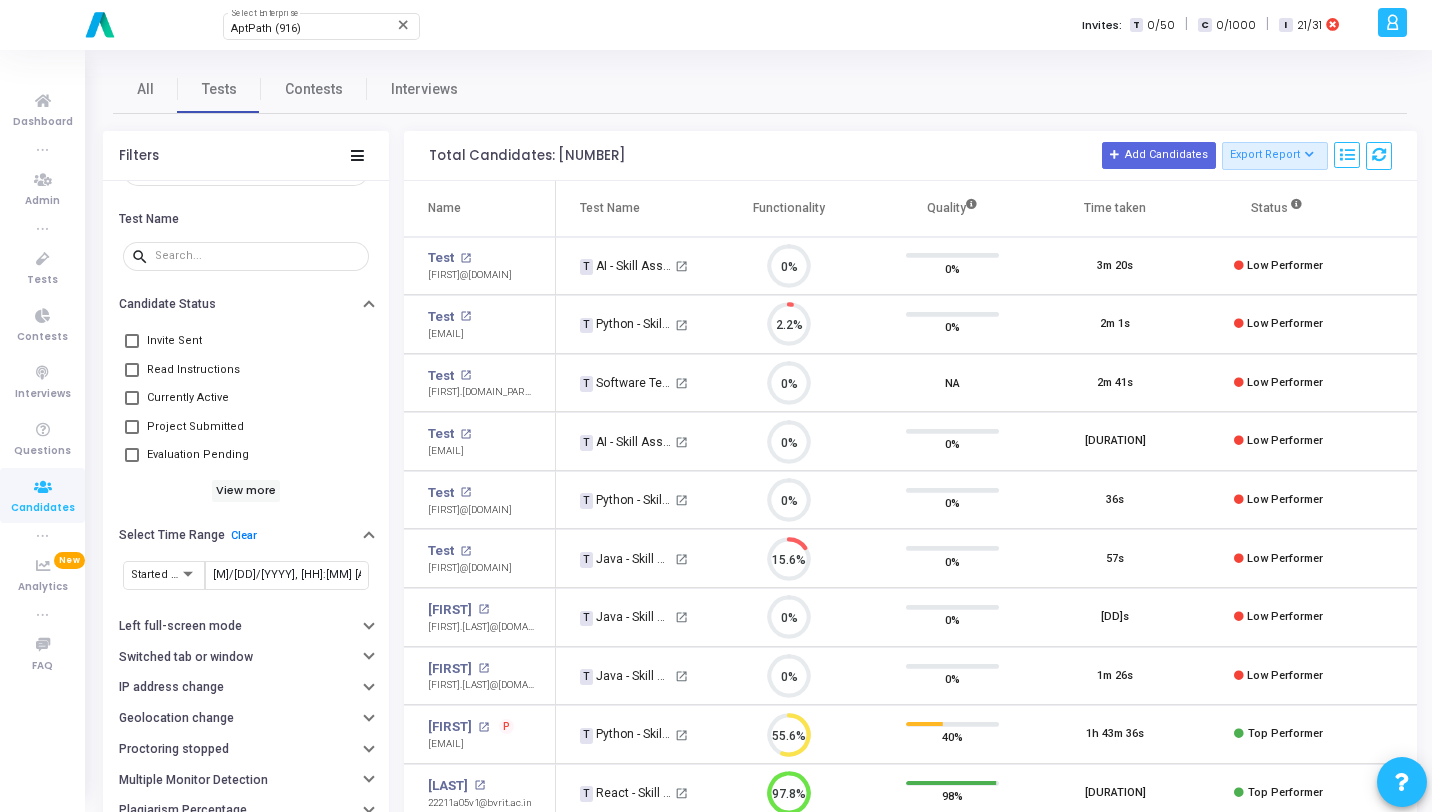 click on "AptPath (916)" at bounding box center [312, 29] 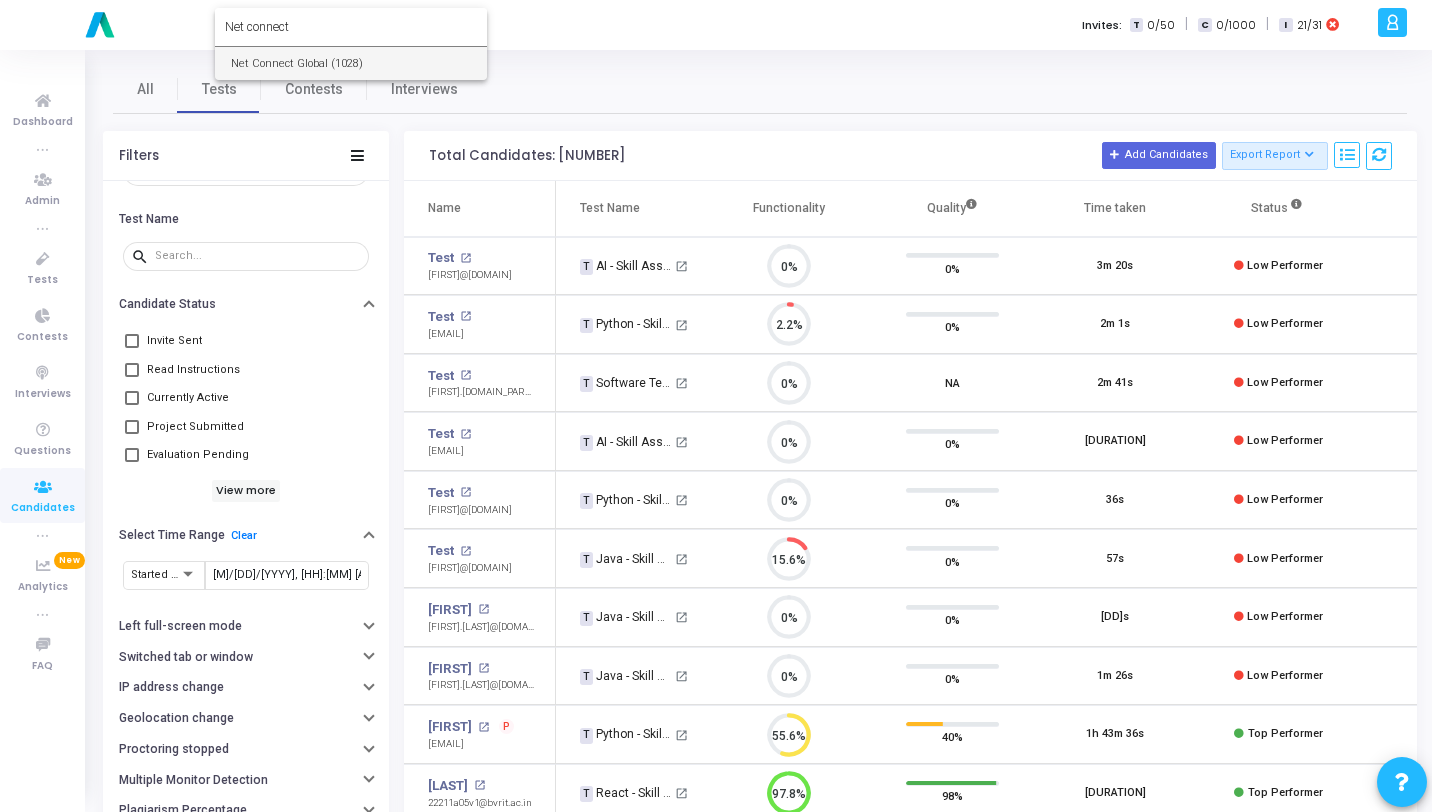 type on "Net connect" 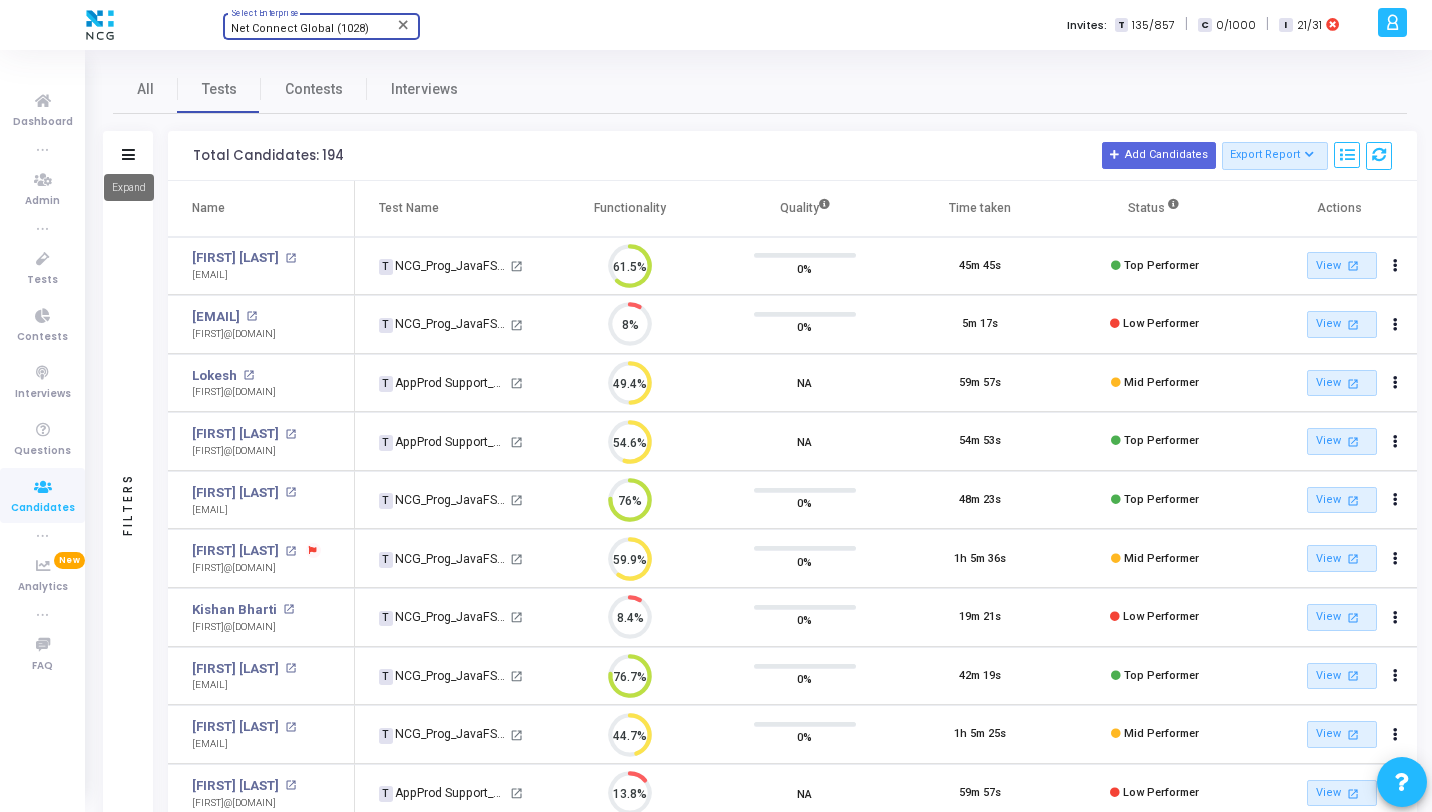 click on "Expand" at bounding box center (129, 187) 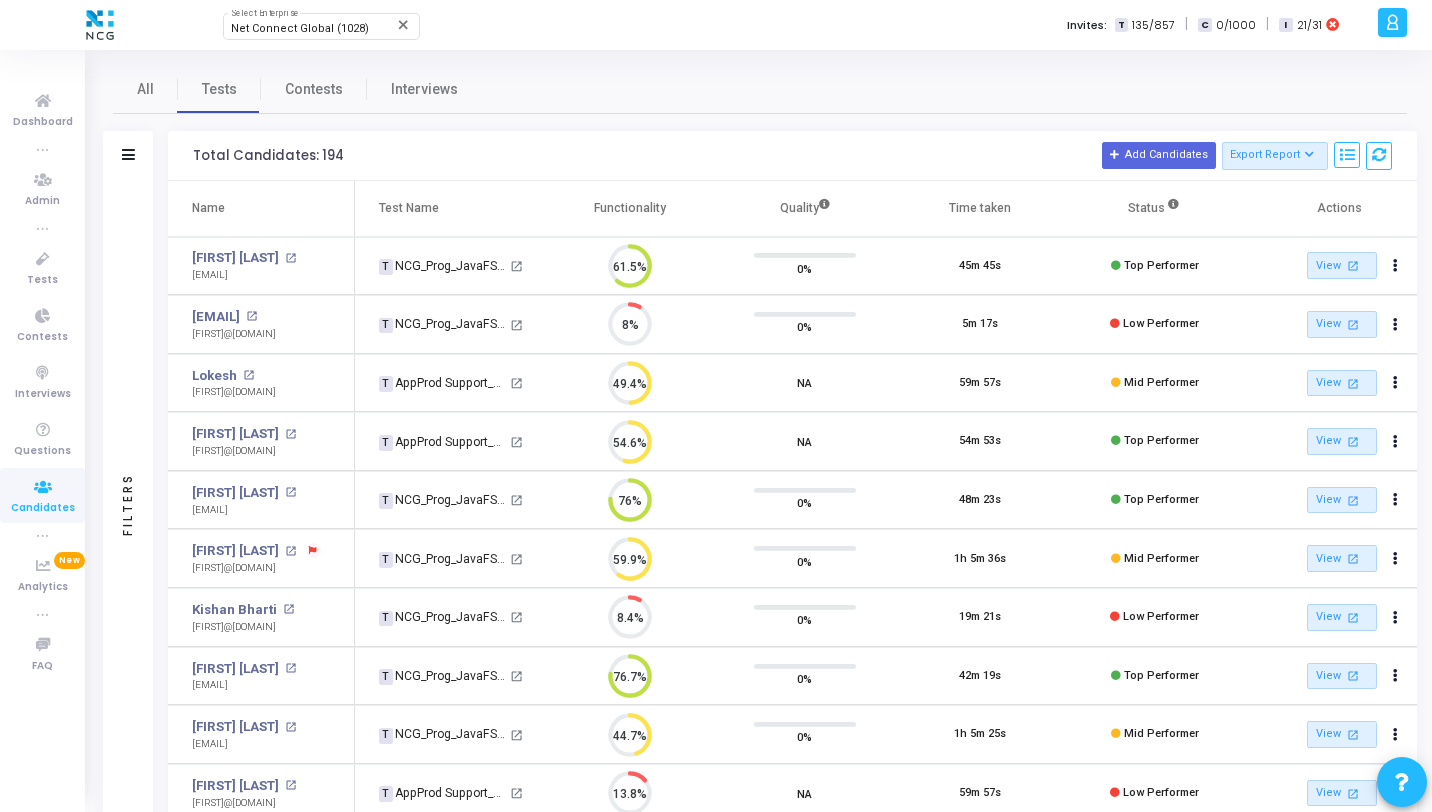 click on "Filters" 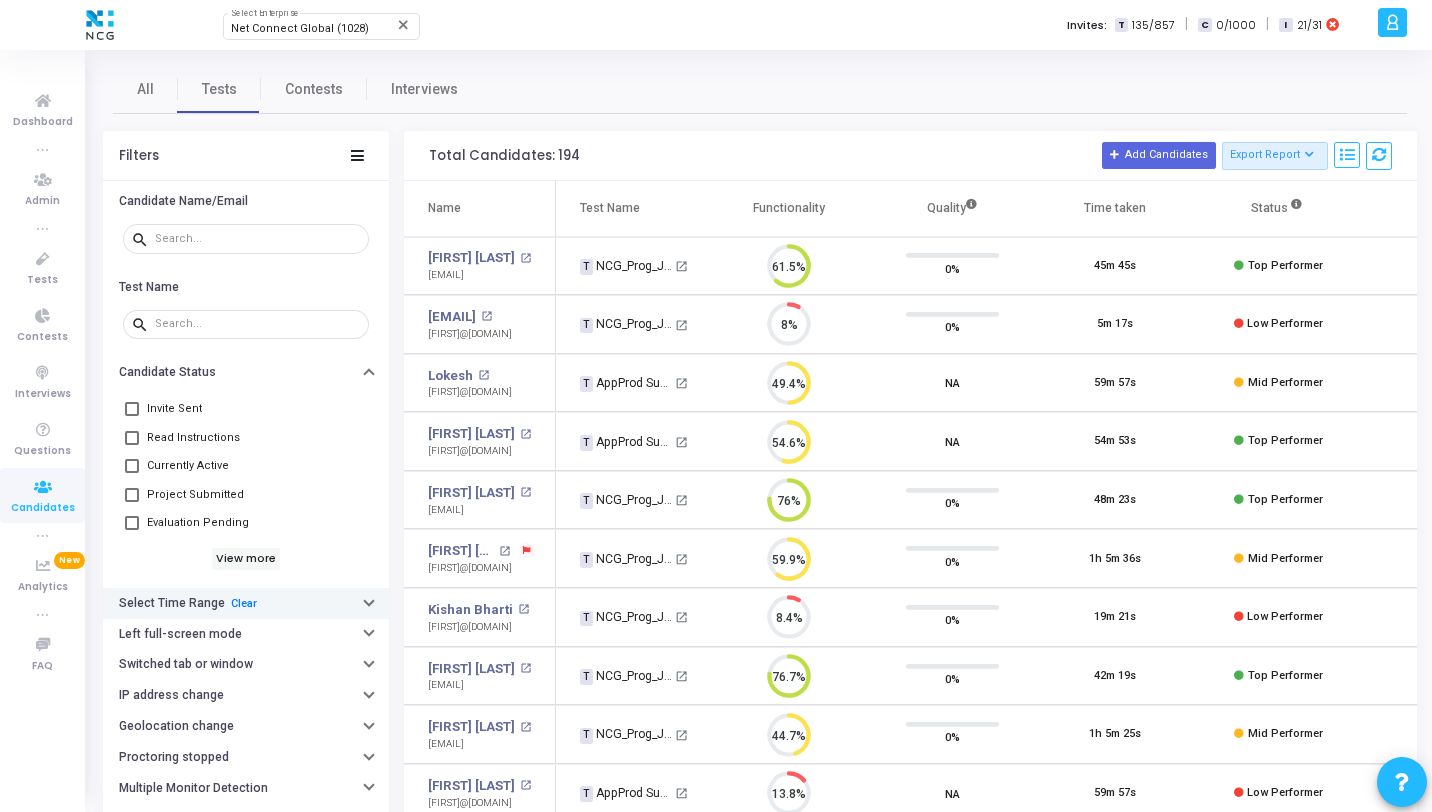 click at bounding box center (369, 600) 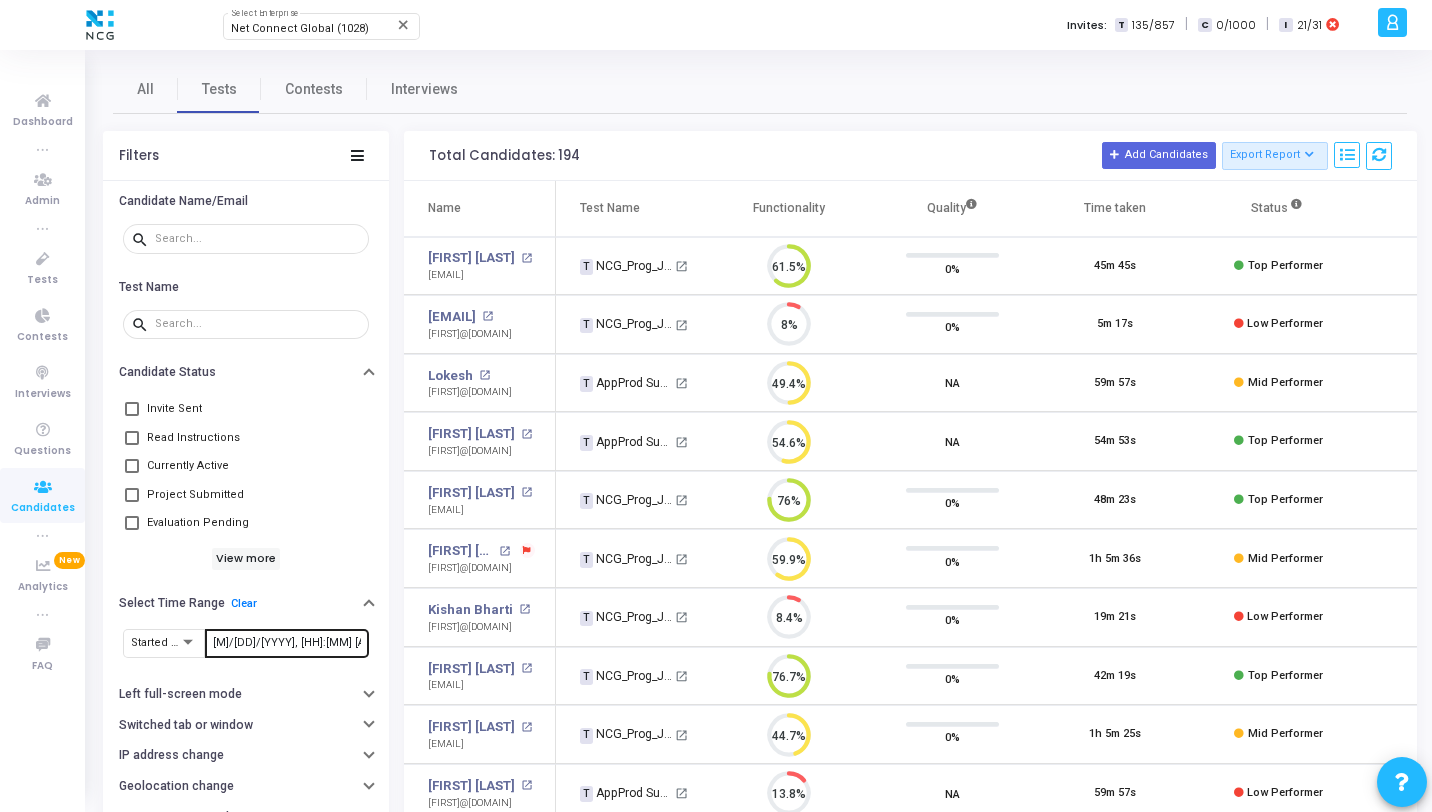 click on "[M]/[DD]/[YYYY], [HH]:[MM] [AM/PM] - [M]/[DD]/[YYYY], [HH]:[MM] [AM/PM]" at bounding box center [287, 643] 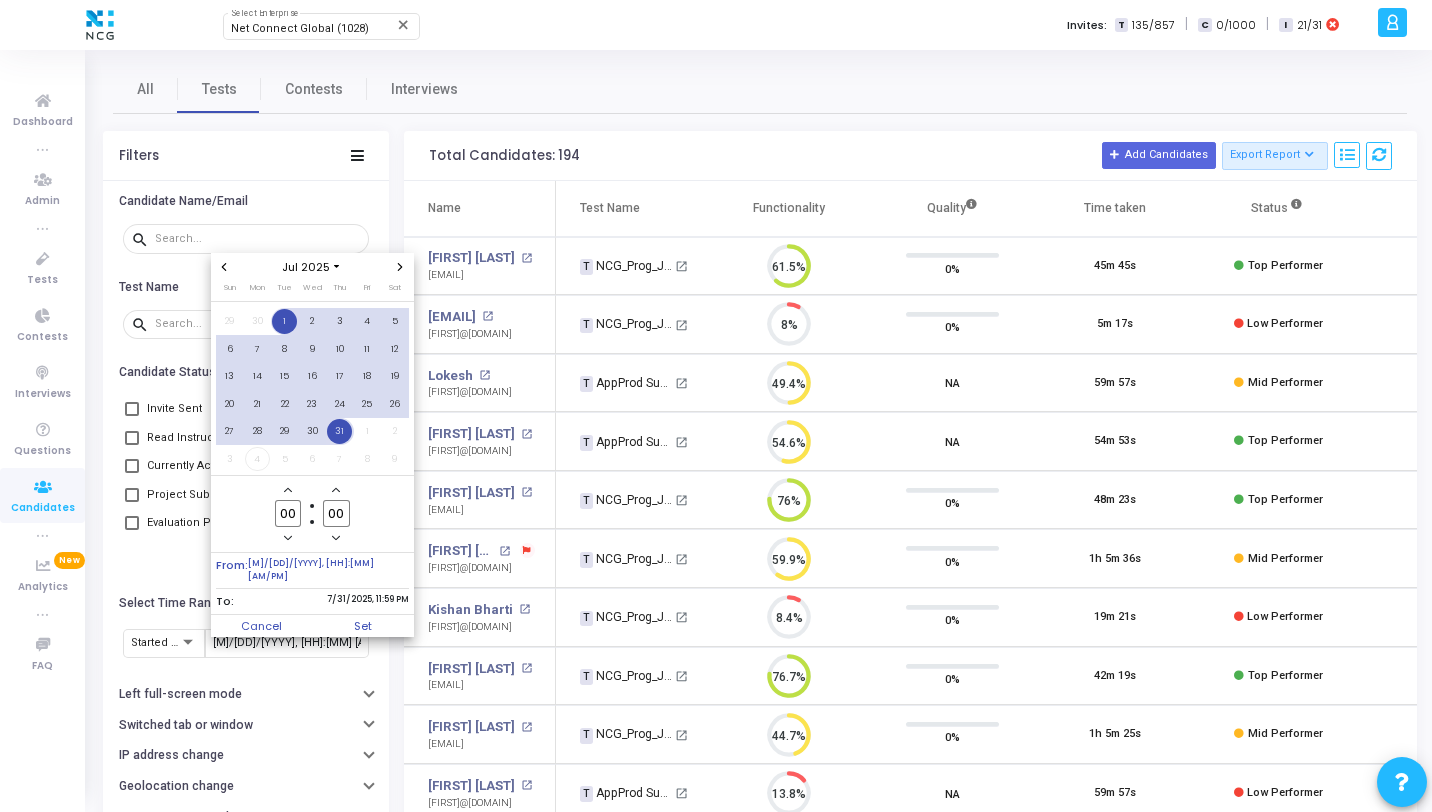 click at bounding box center [716, 406] 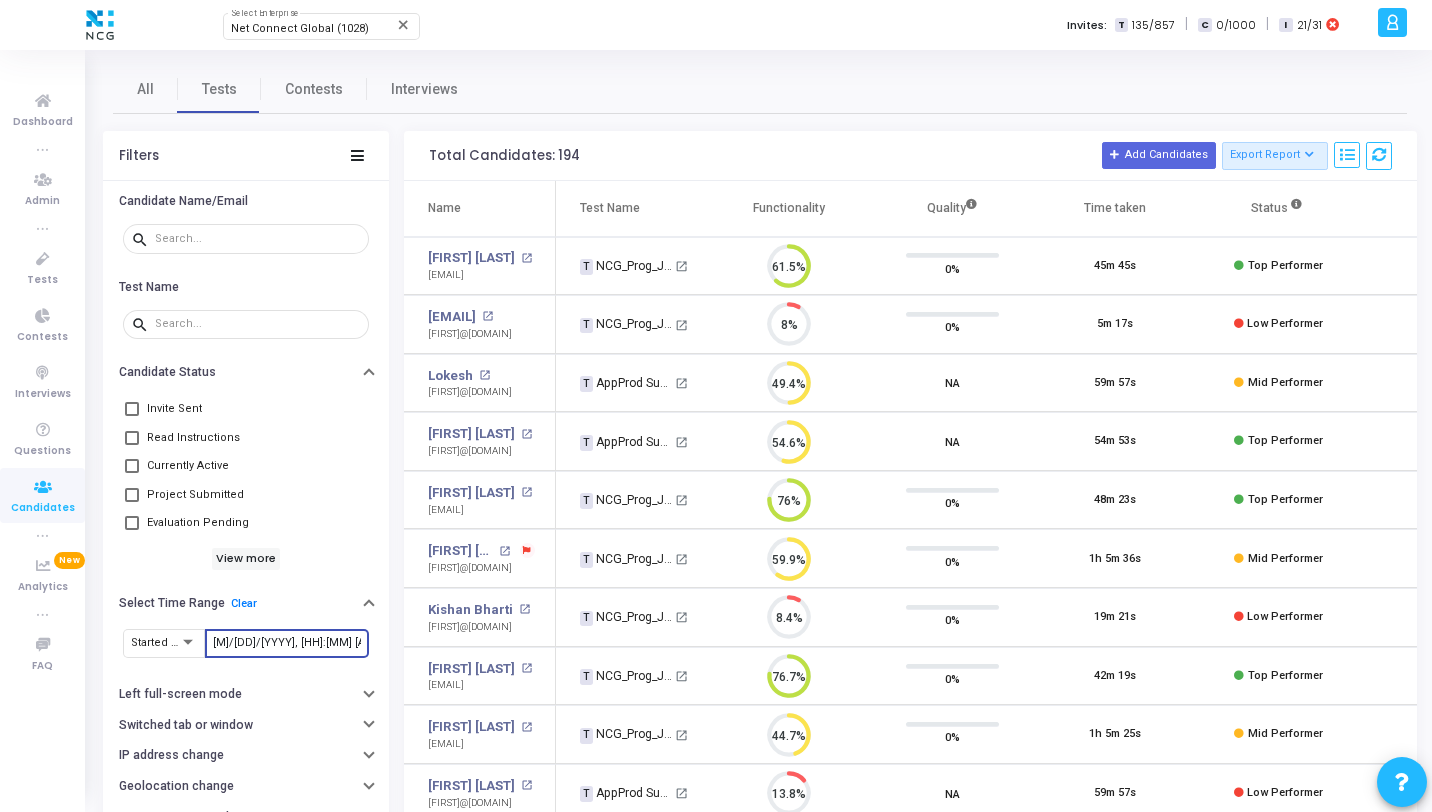 click on "Net Connect Global (1028)" at bounding box center (300, 28) 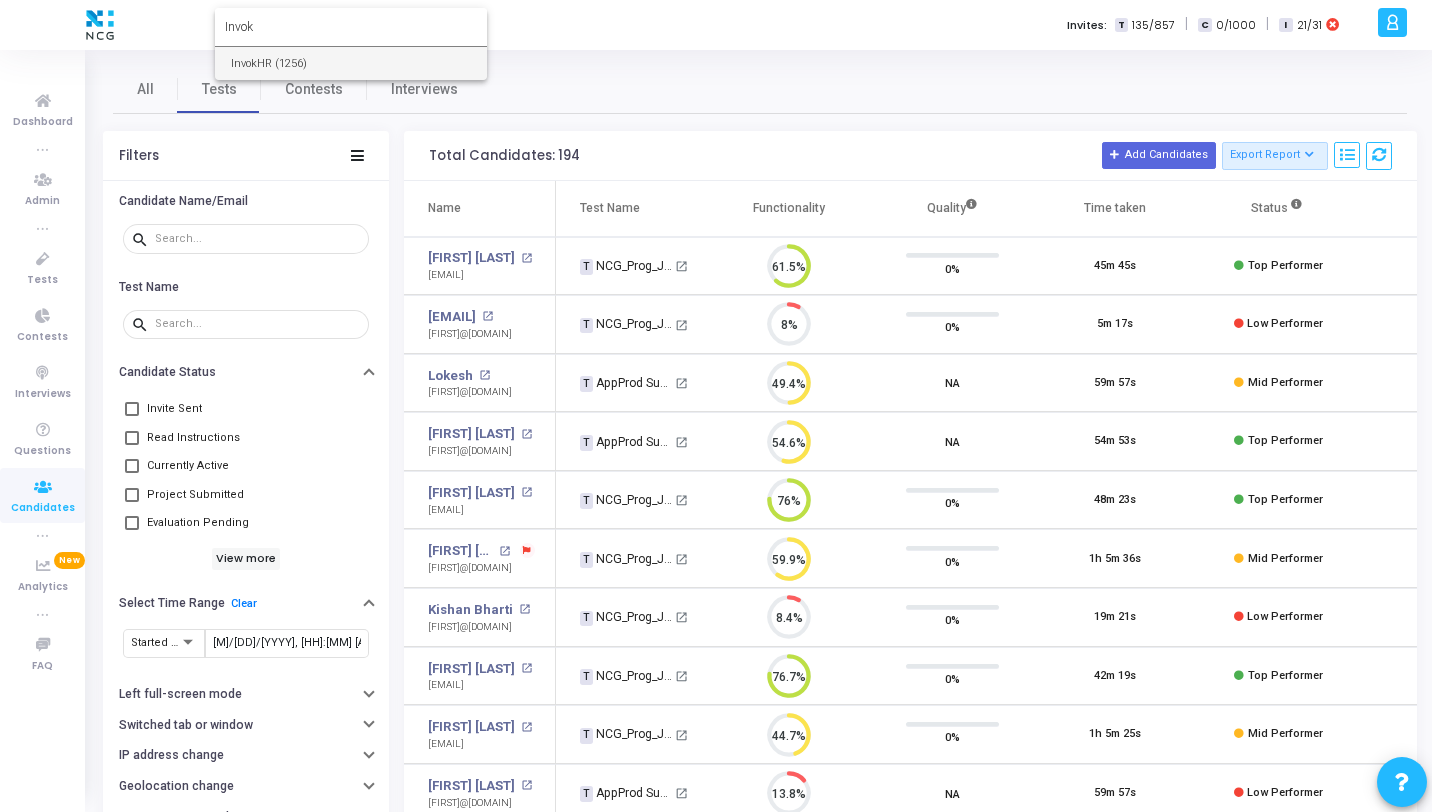 type on "Invok" 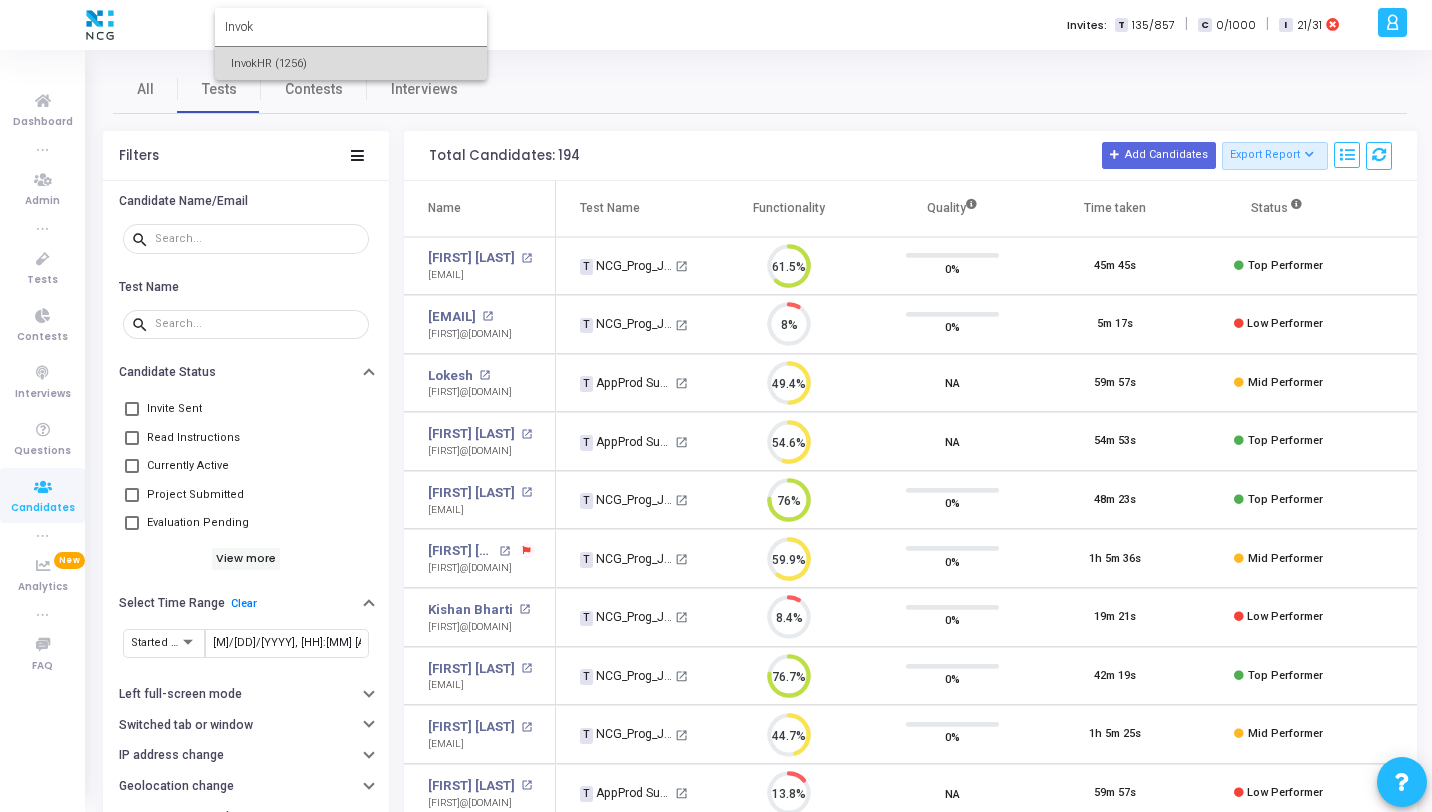 click on "InvokHR (1256)" at bounding box center [351, 63] 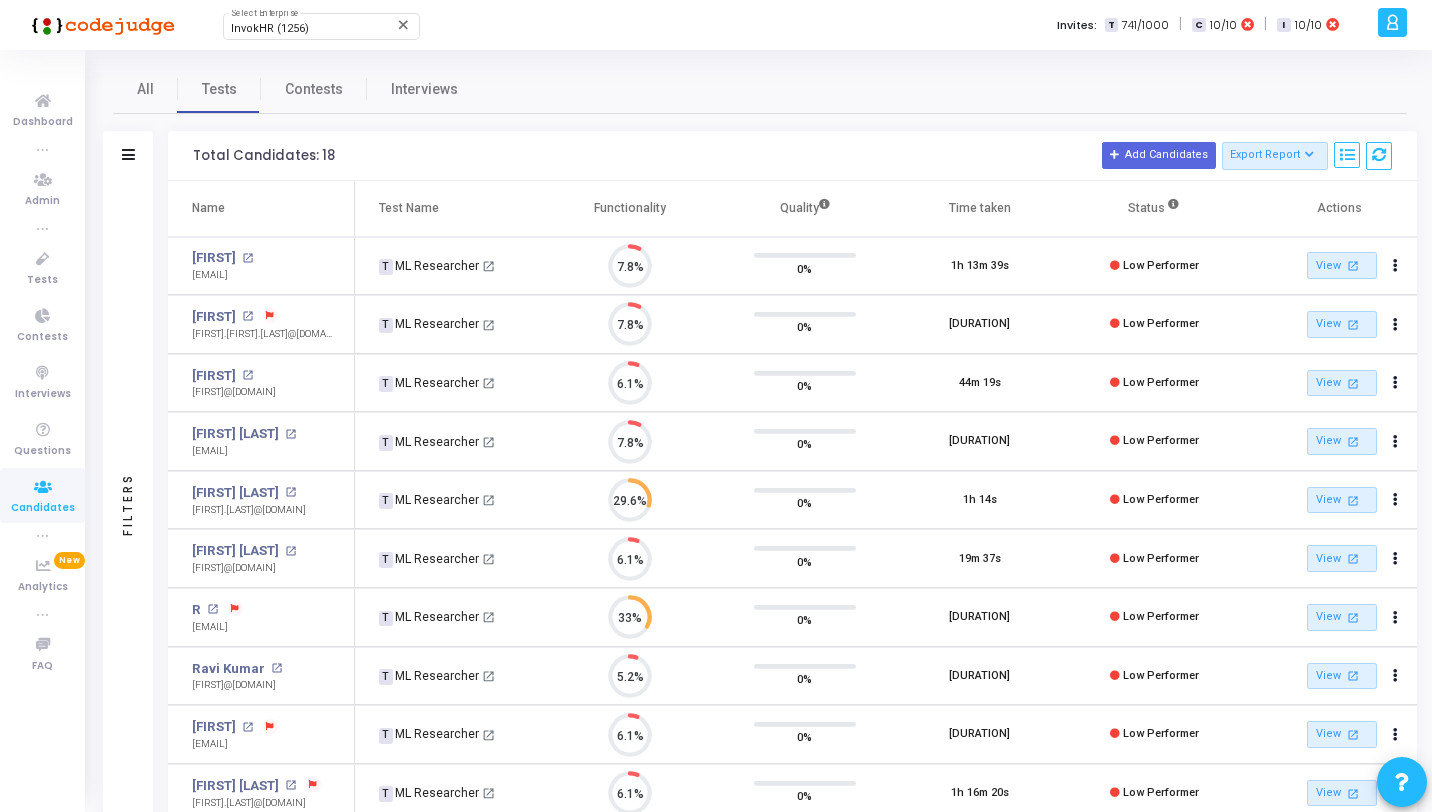 click on "Filters" 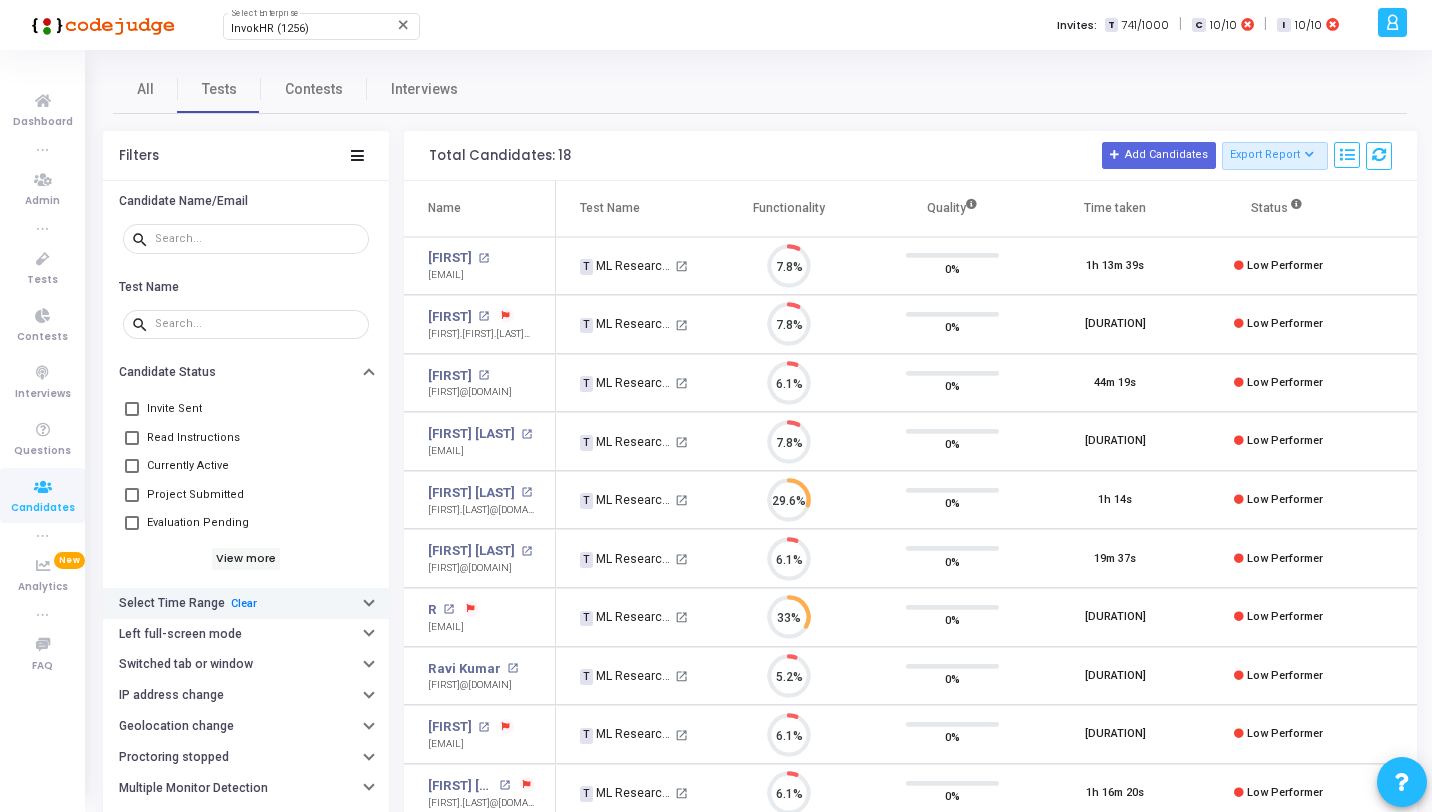click on "[OPTION] [OPTION]" at bounding box center (246, 603) 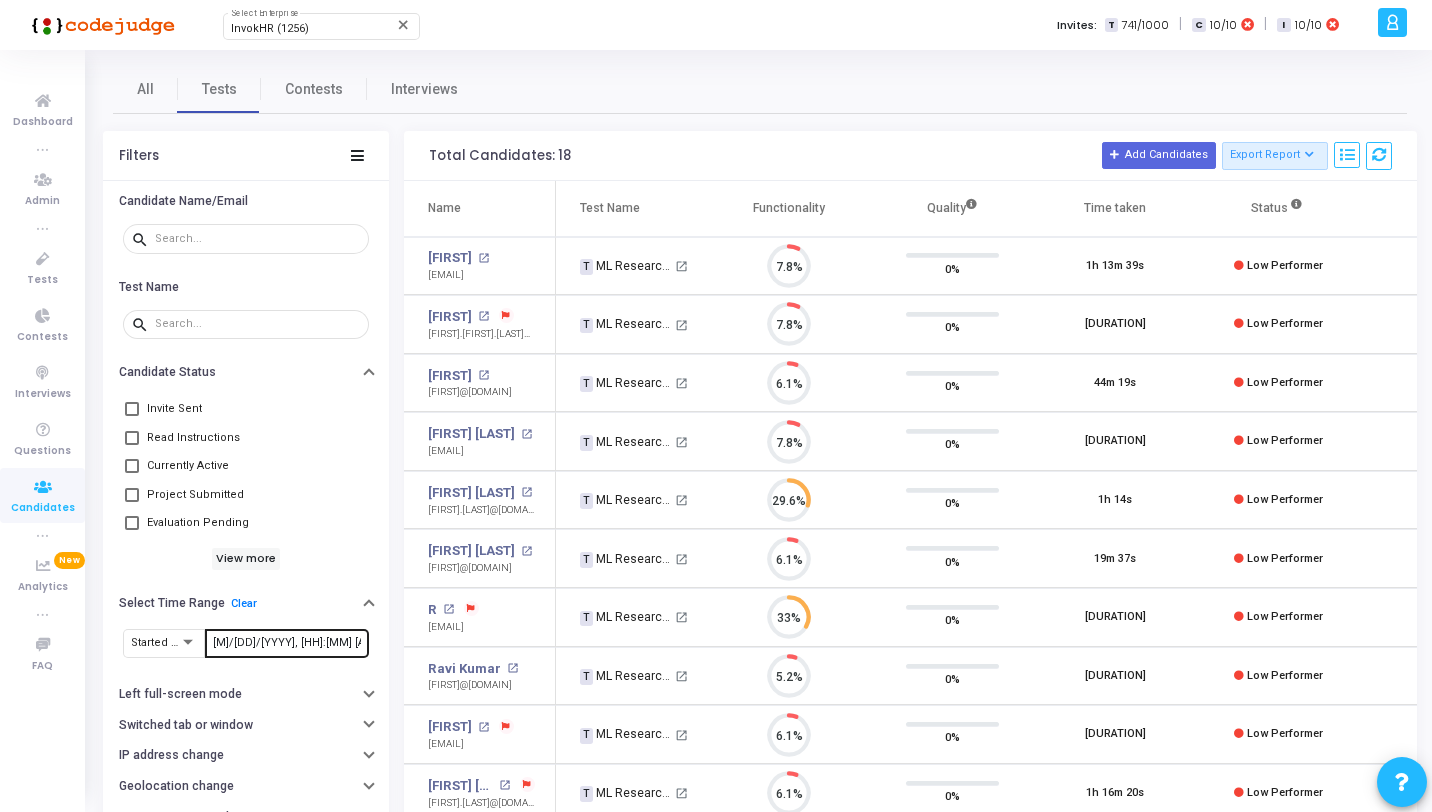 click on "[M]/[DD]/[YYYY], [HH]:[MM] [AM/PM] - [M]/[DD]/[YYYY], [HH]:[MM] [AM/PM]" at bounding box center [287, 643] 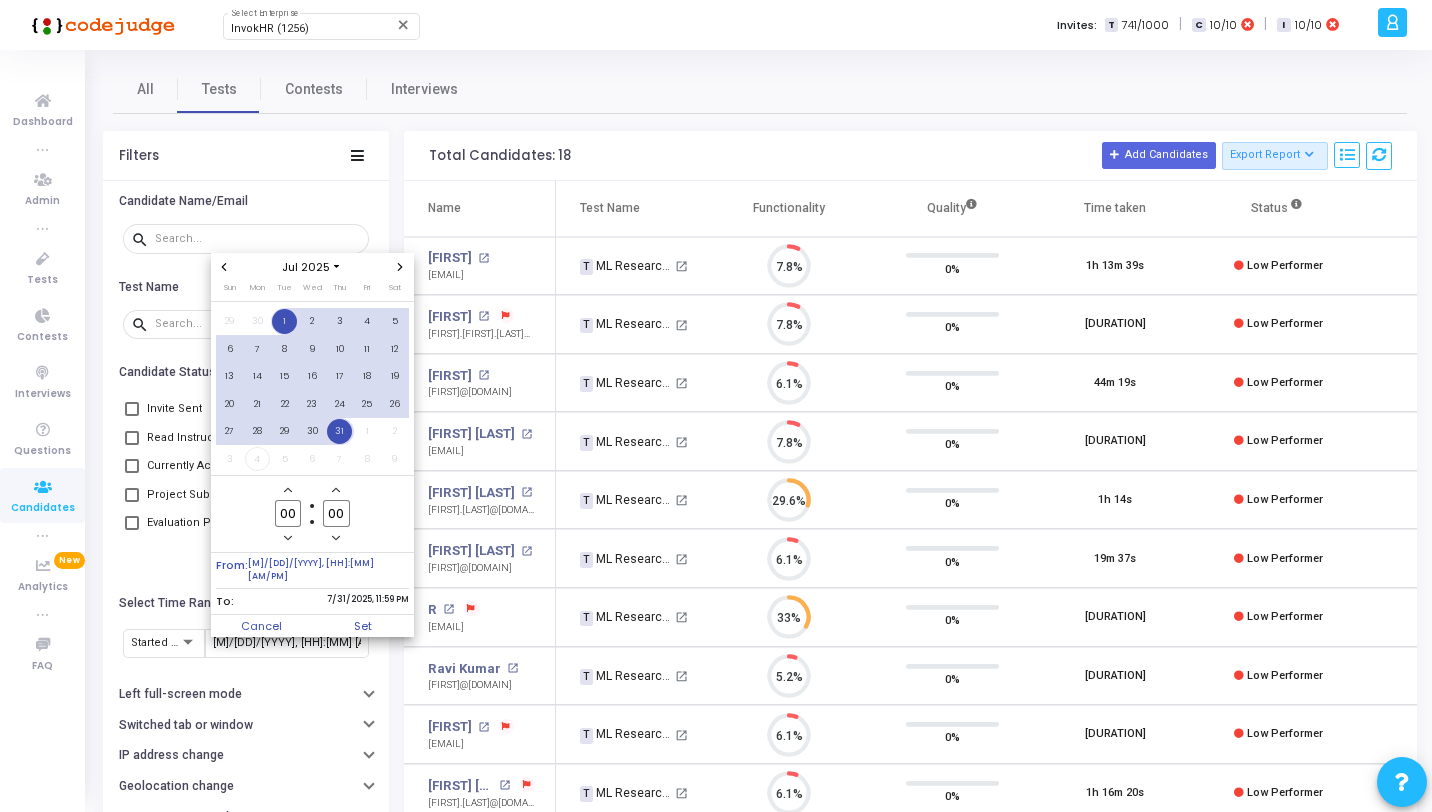 click at bounding box center [716, 406] 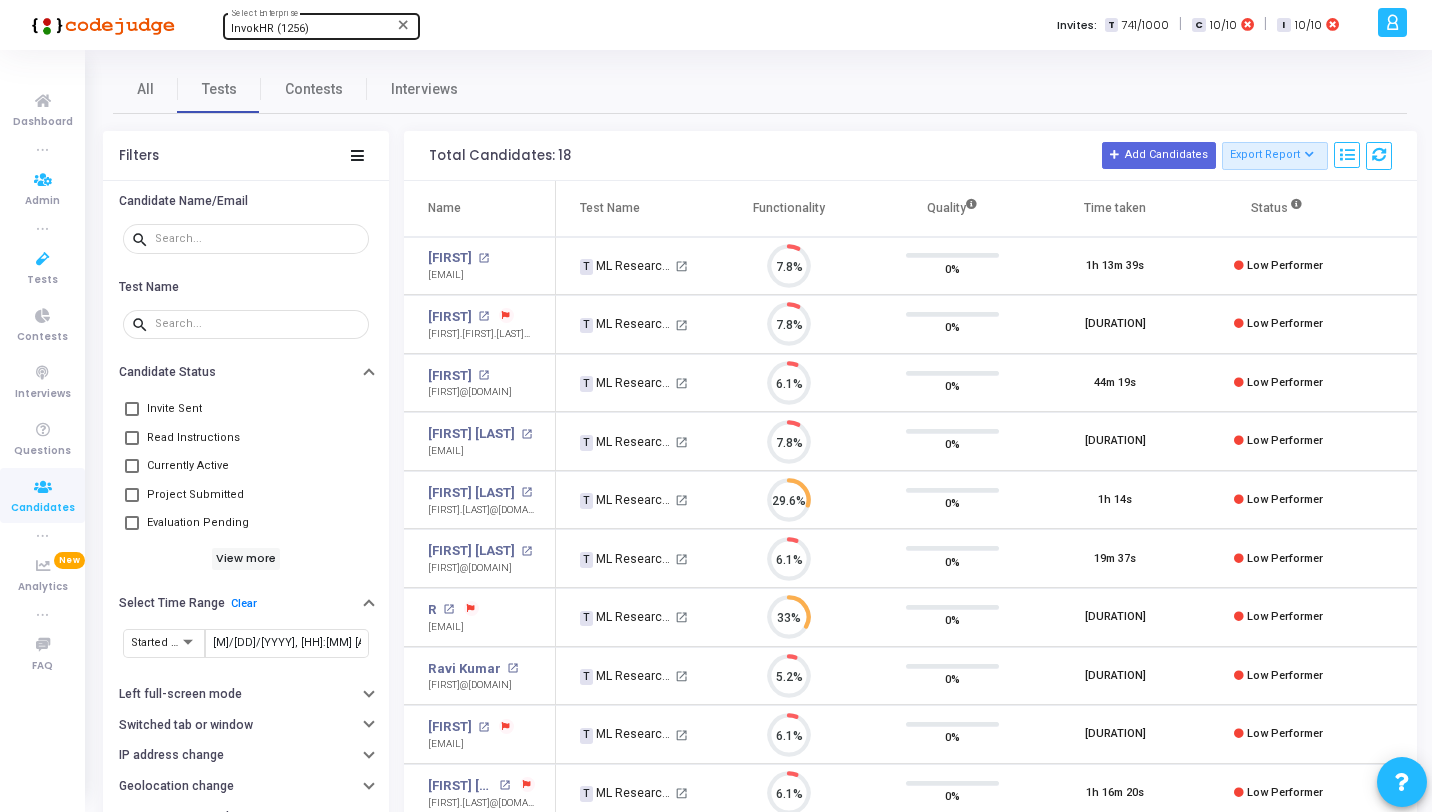 click on "[BRAND] ([NUMBER]) [OPTION]" at bounding box center [321, 25] 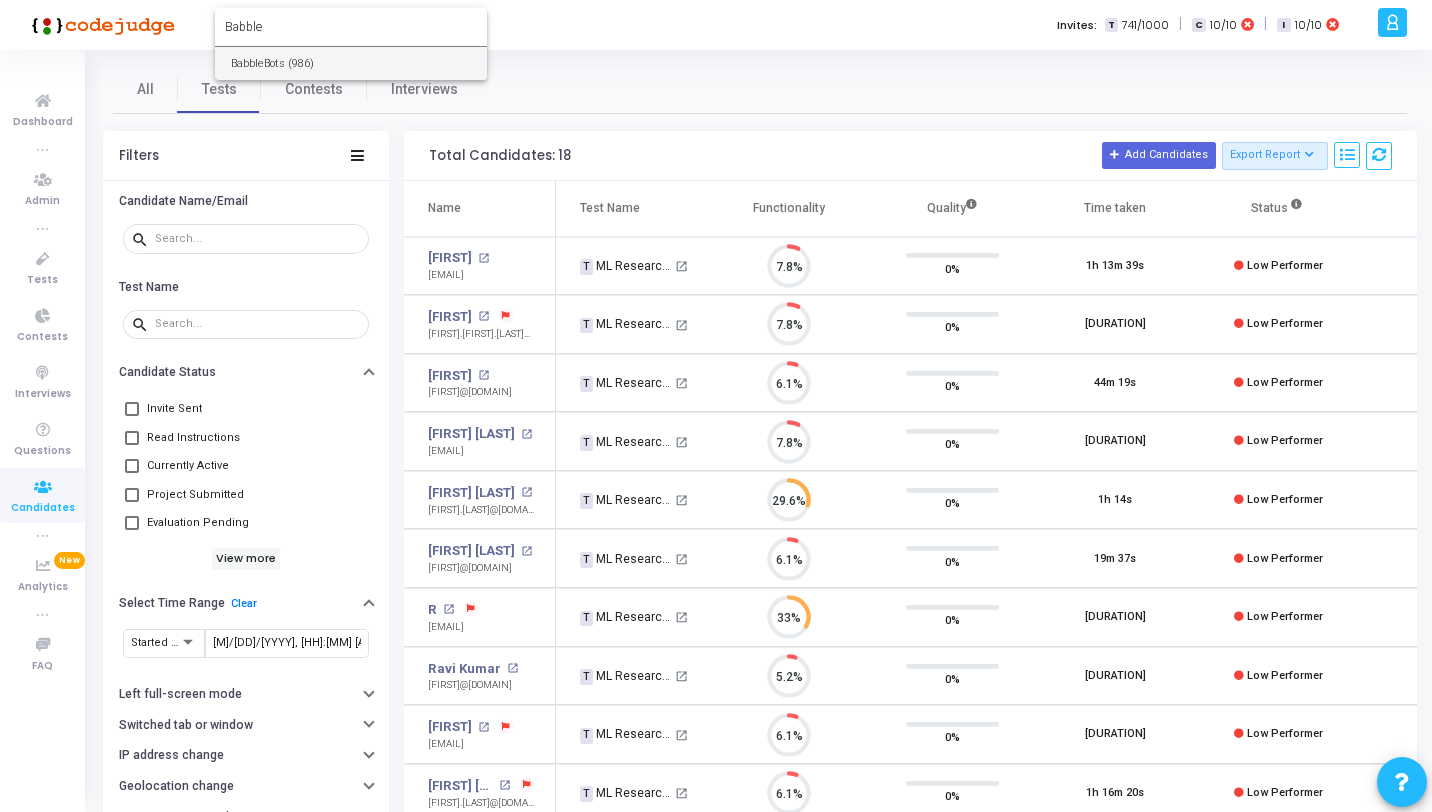type on "Babble" 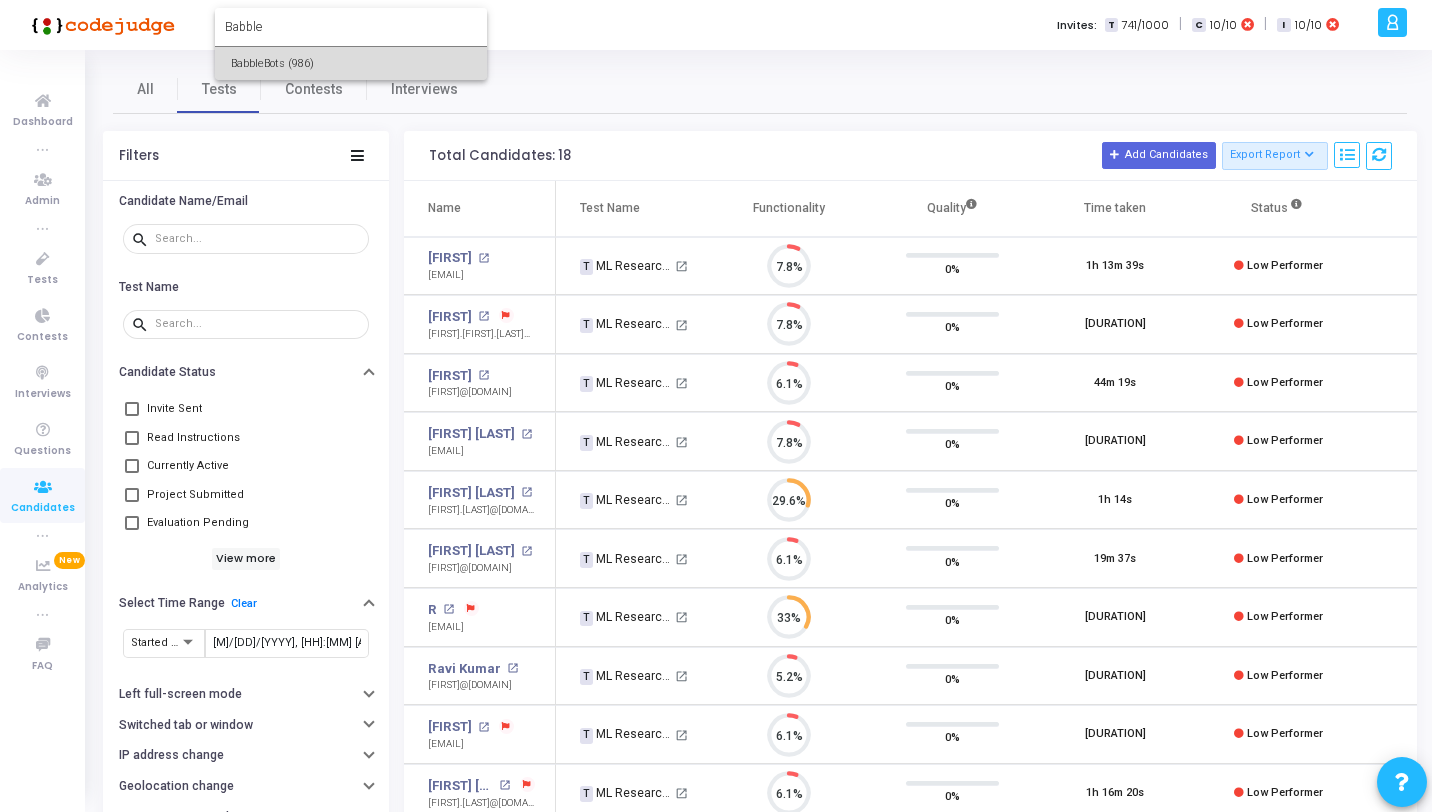 click on "BabbleBots (986)" at bounding box center (351, 63) 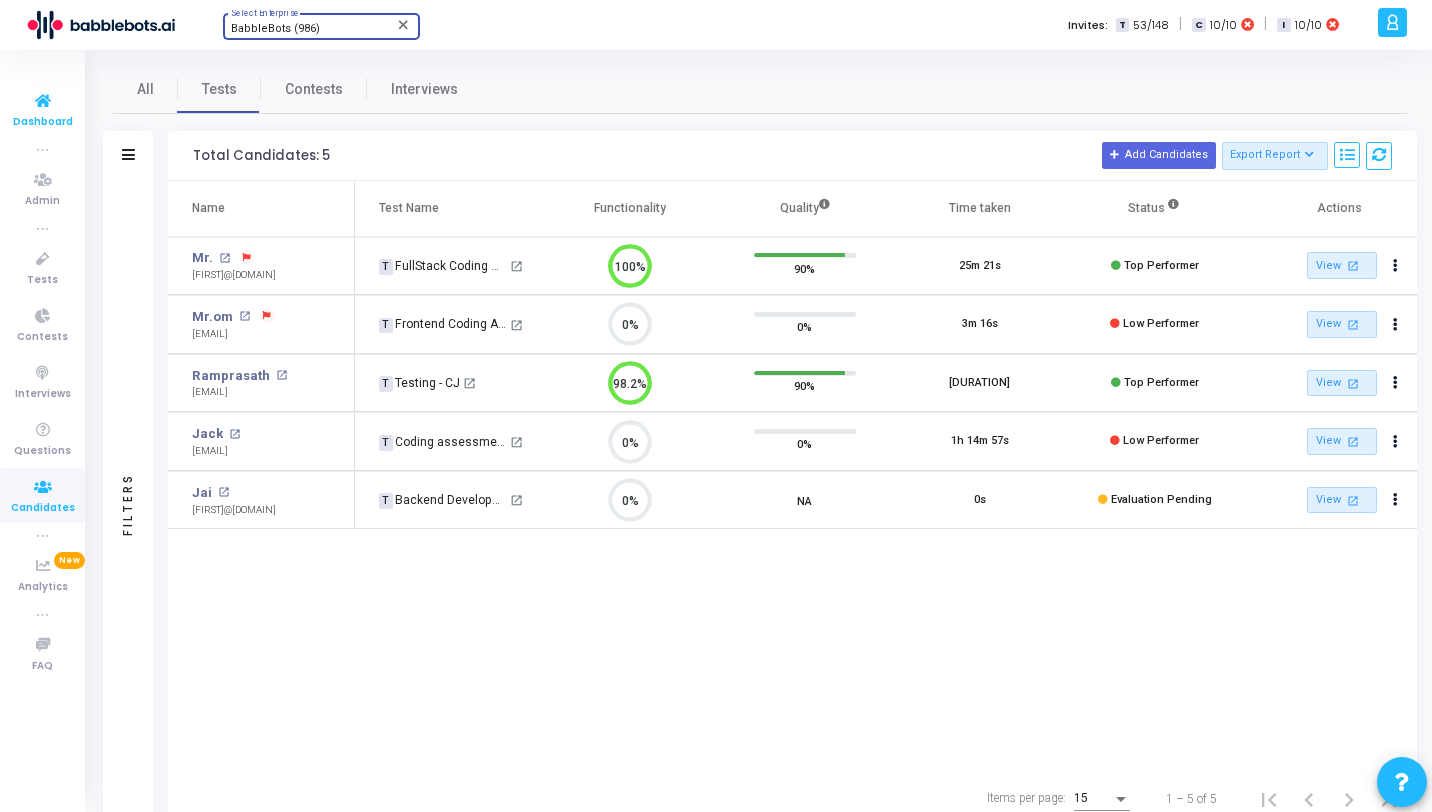 click at bounding box center [43, 101] 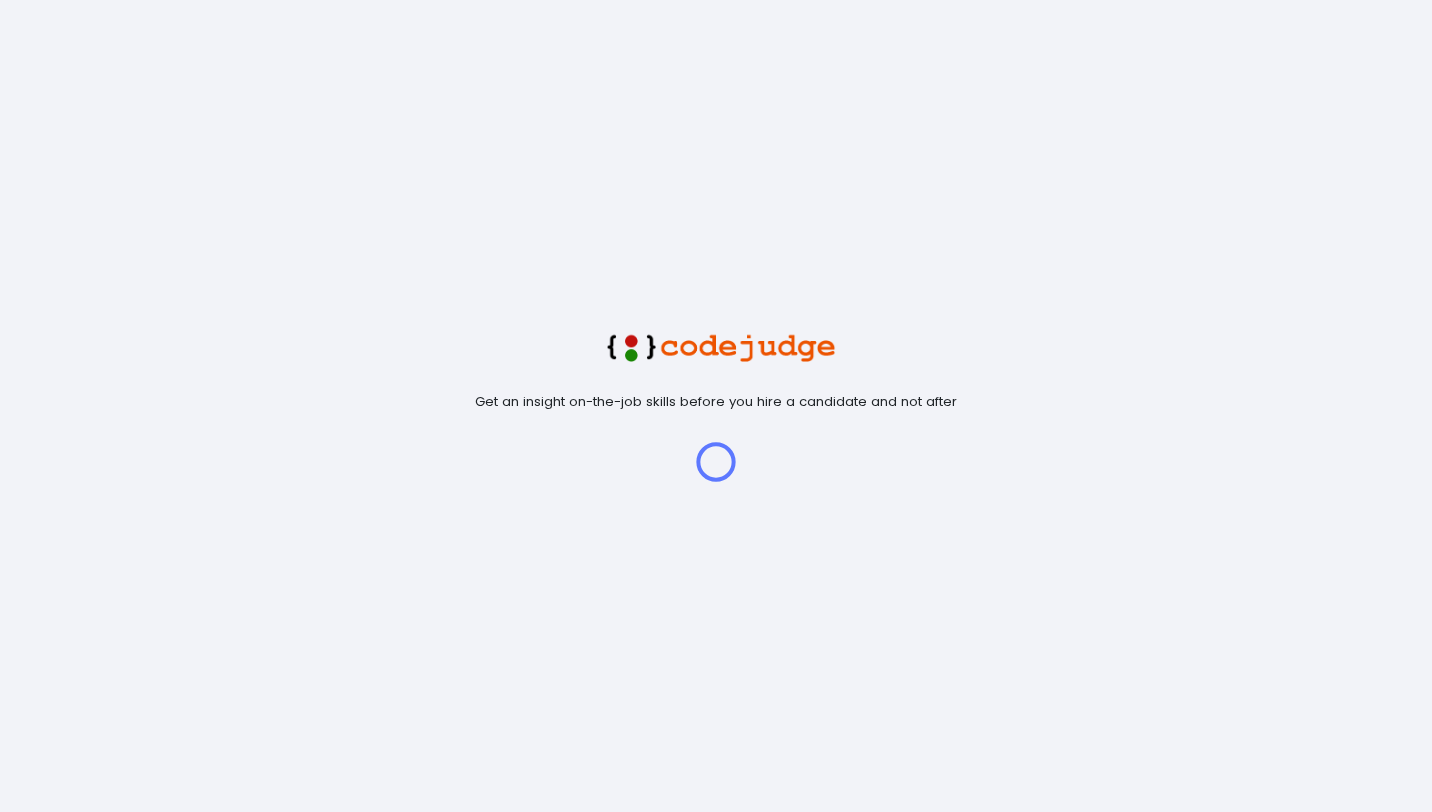 scroll, scrollTop: 0, scrollLeft: 0, axis: both 